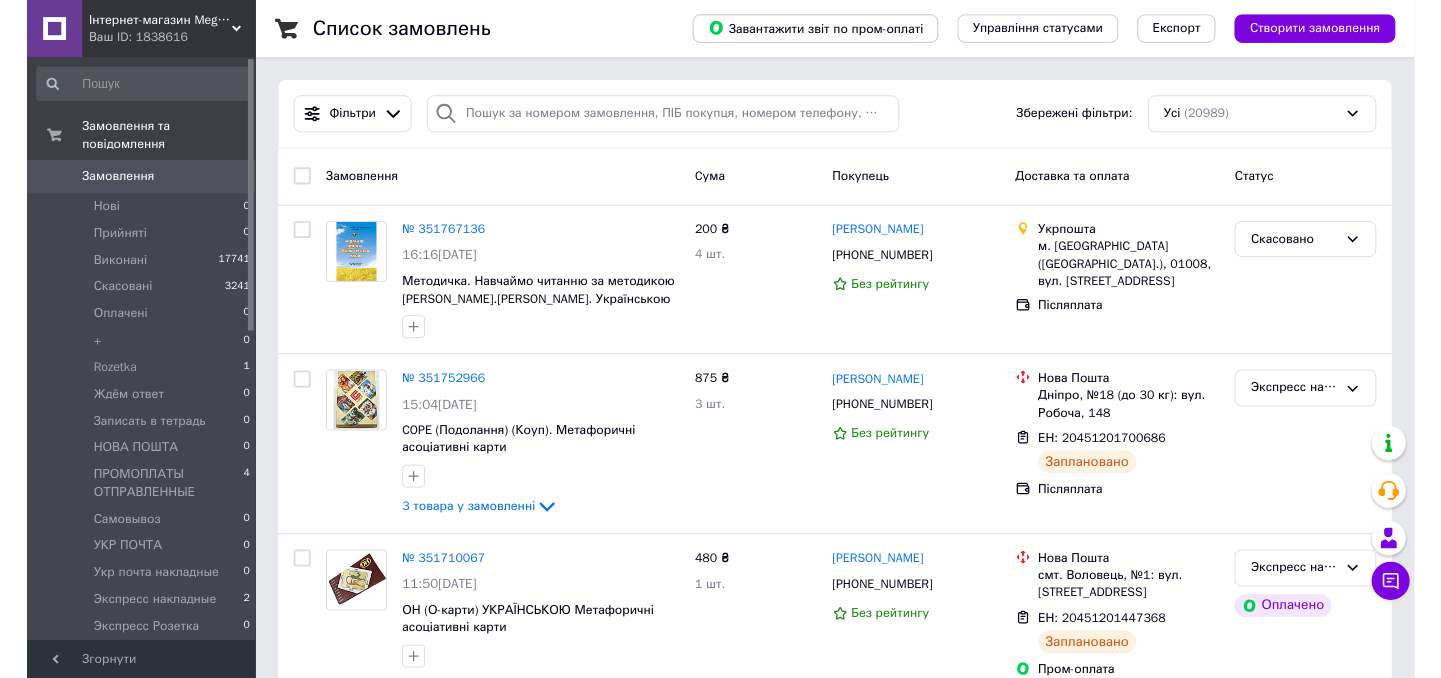 scroll, scrollTop: 0, scrollLeft: 0, axis: both 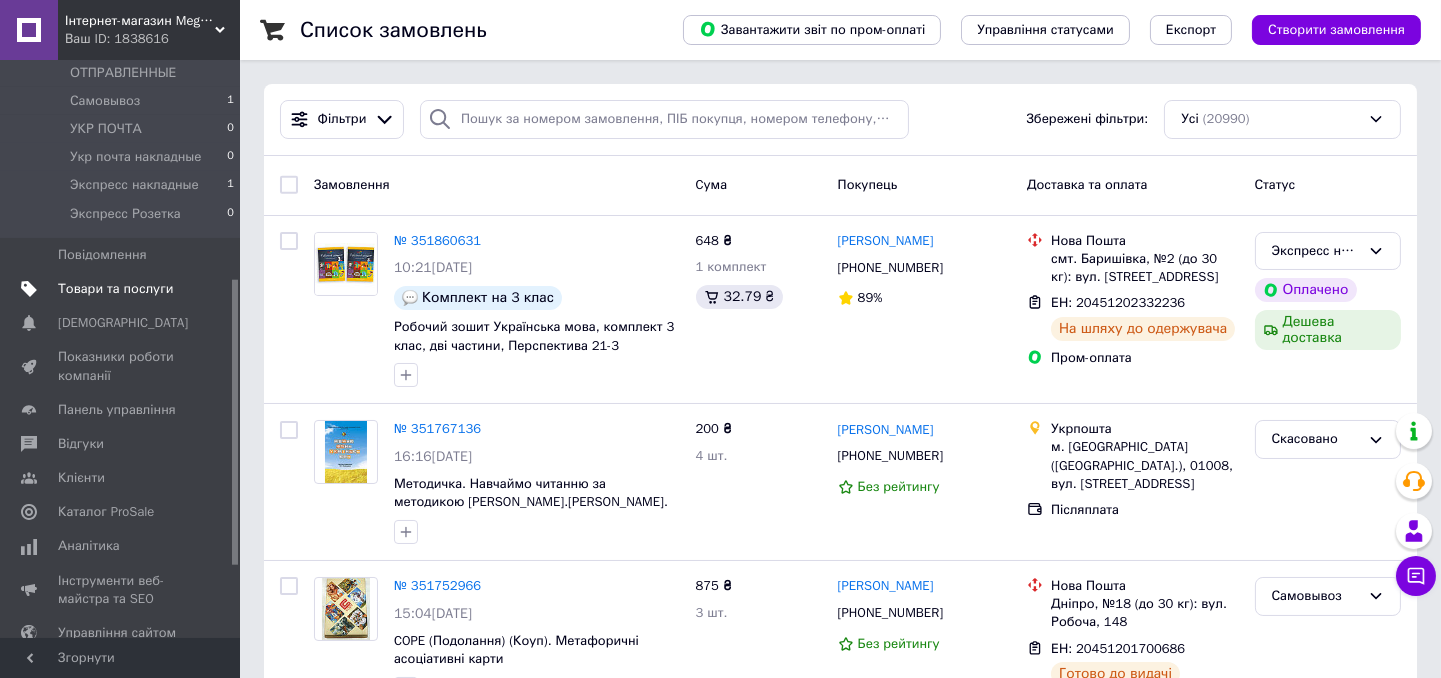 click on "Товари та послуги" at bounding box center (115, 289) 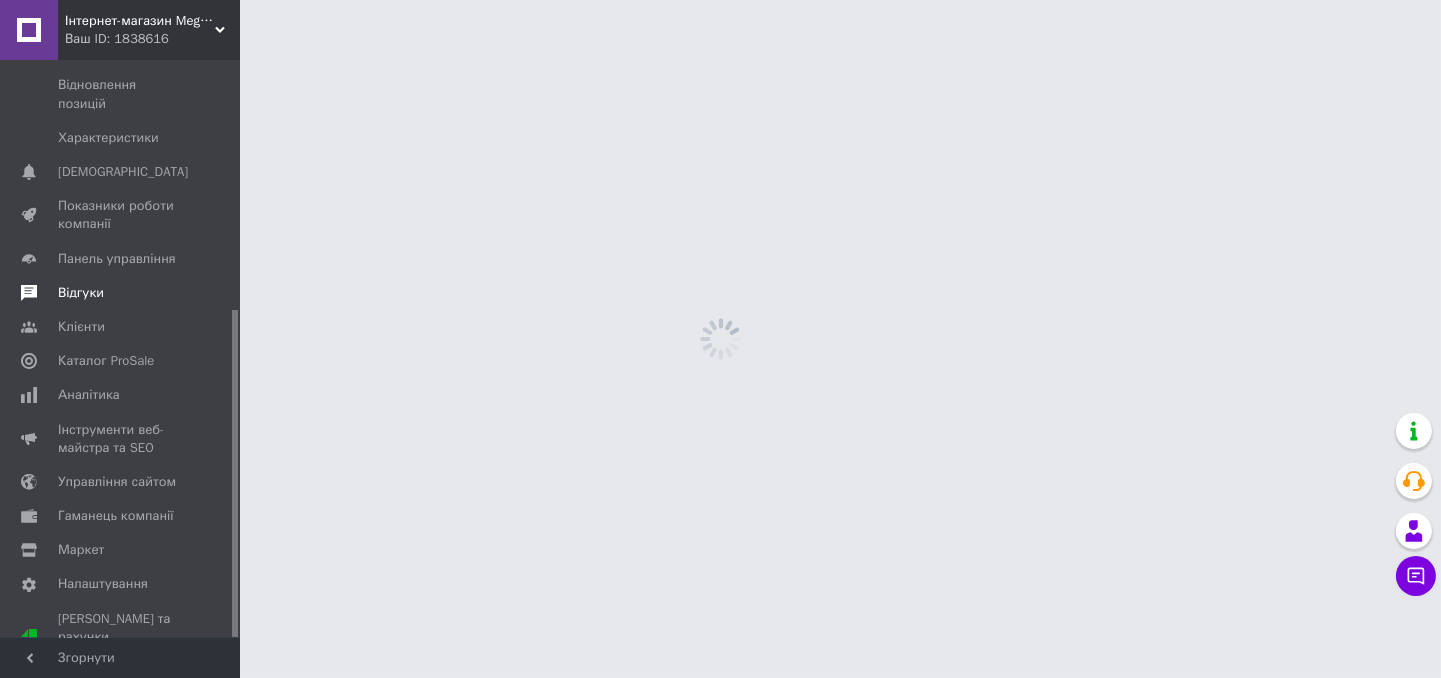 scroll, scrollTop: 440, scrollLeft: 0, axis: vertical 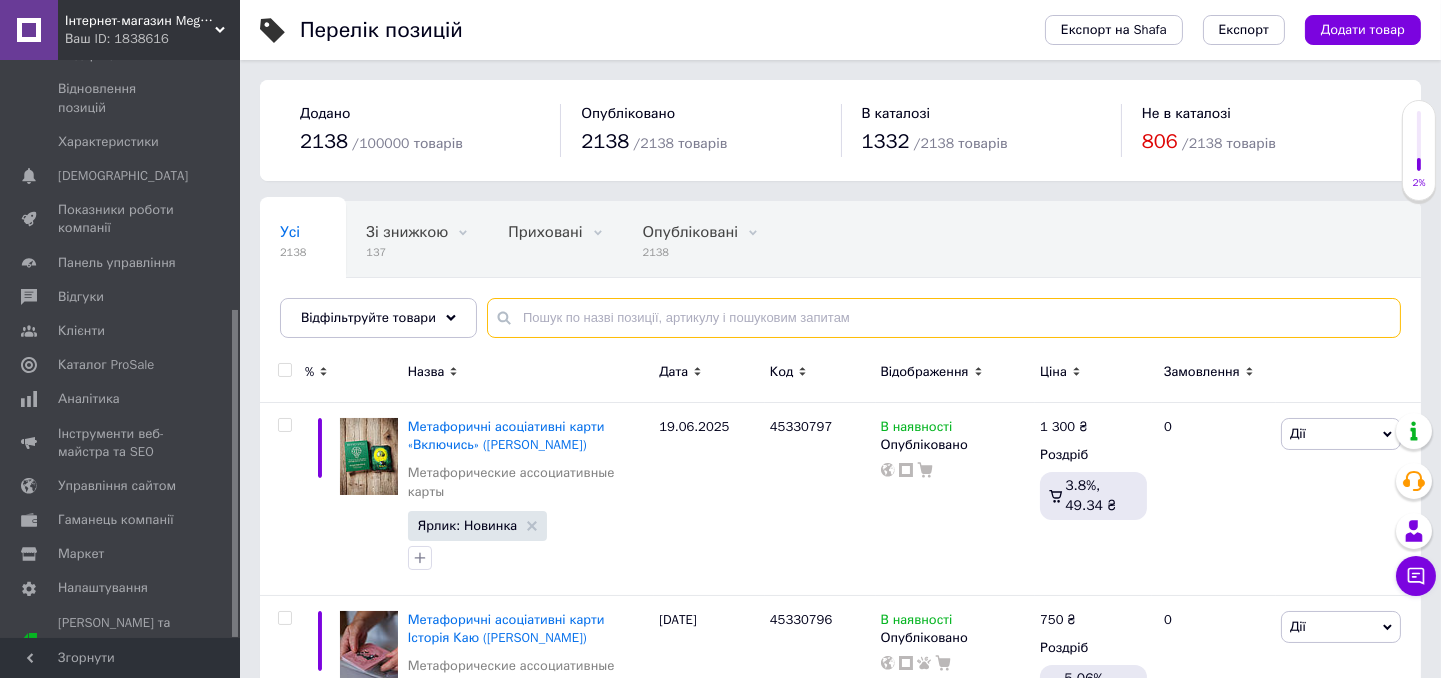 click at bounding box center [944, 318] 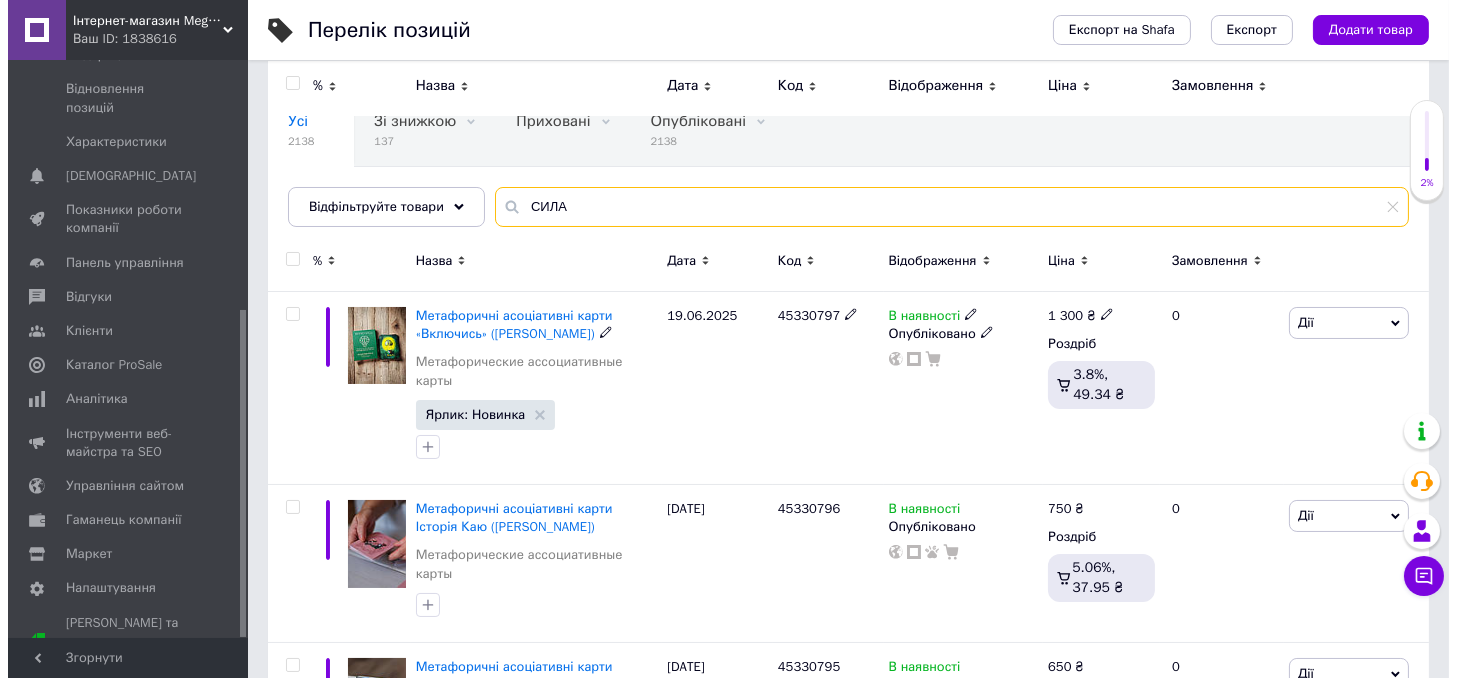 scroll, scrollTop: 0, scrollLeft: 0, axis: both 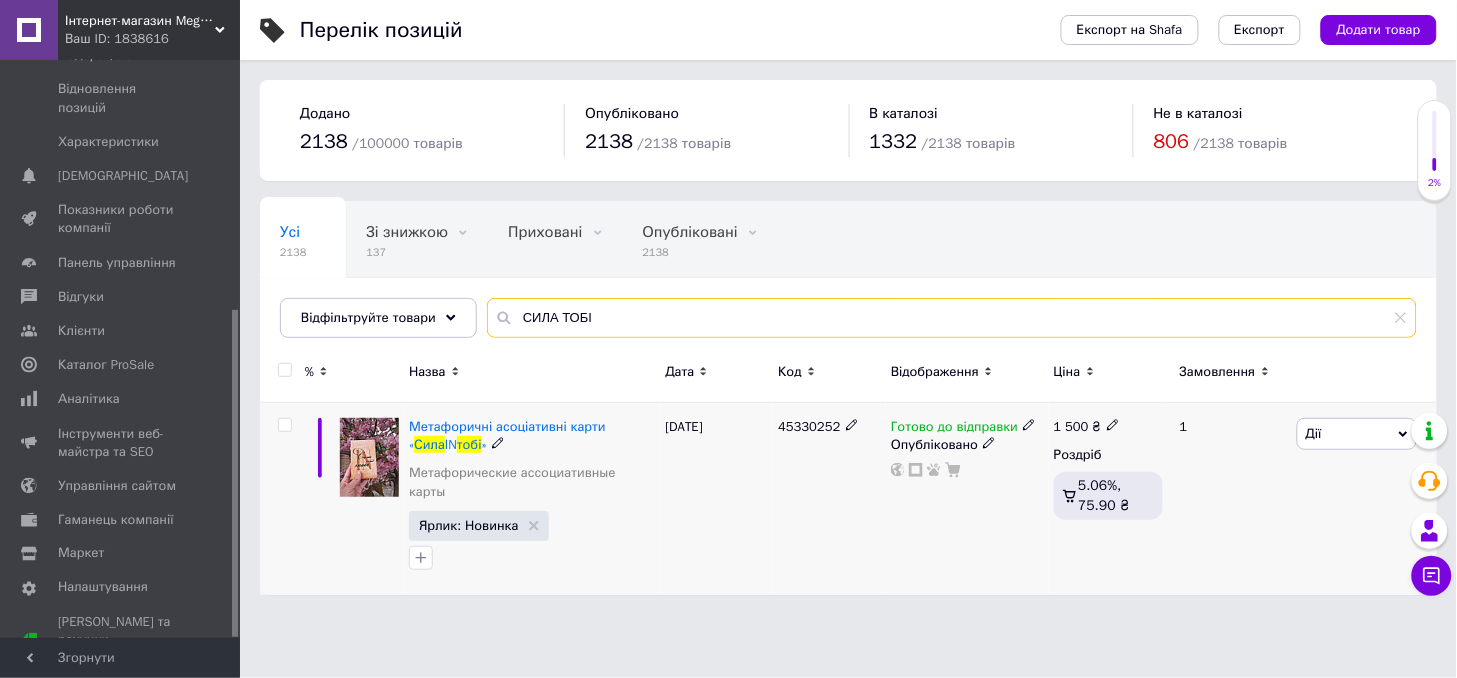type on "СИЛА ТОБІ" 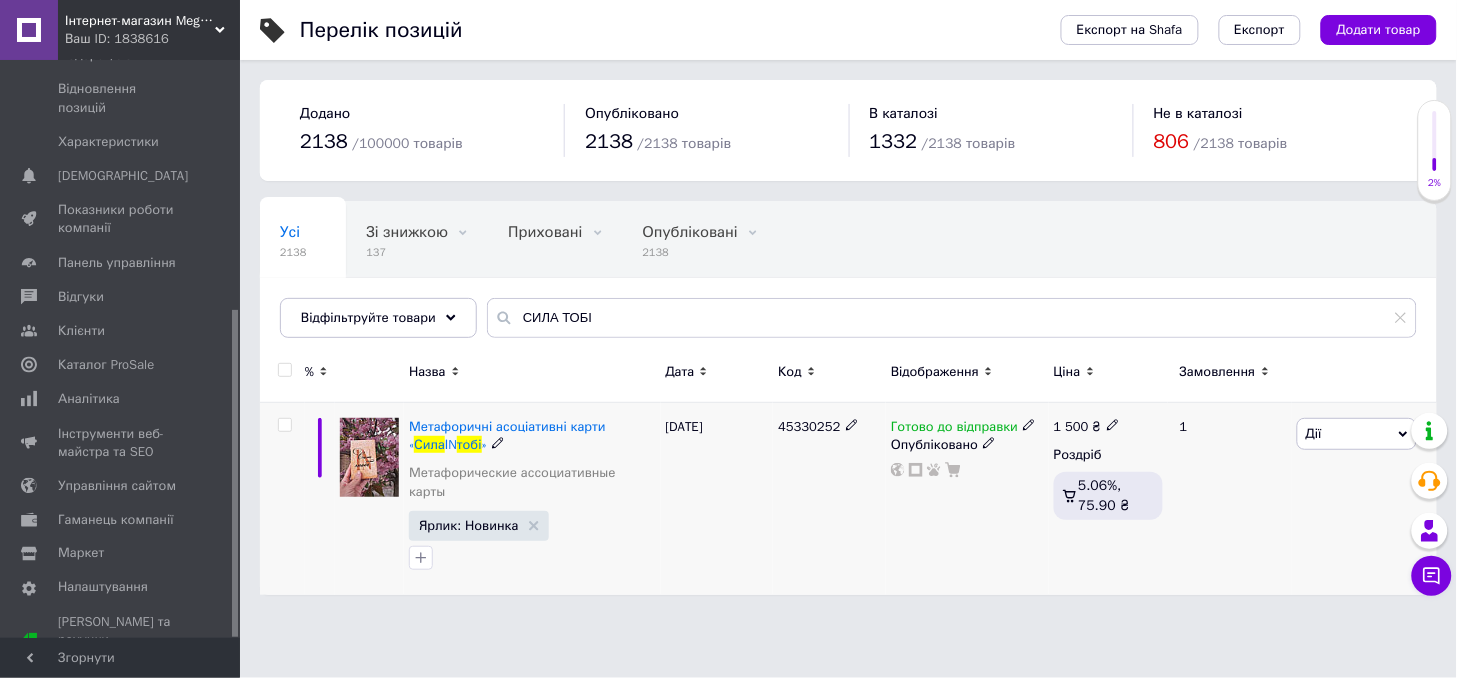 click 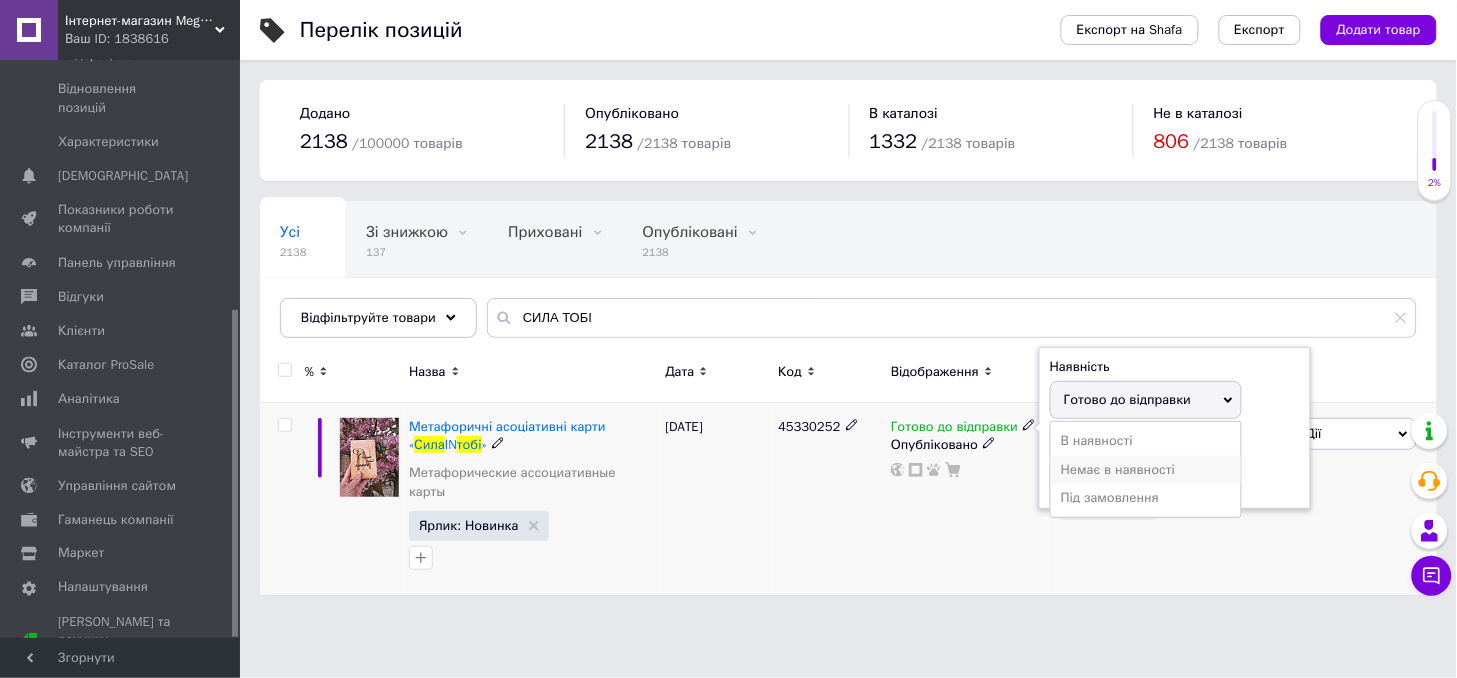 click on "Немає в наявності" at bounding box center [1146, 470] 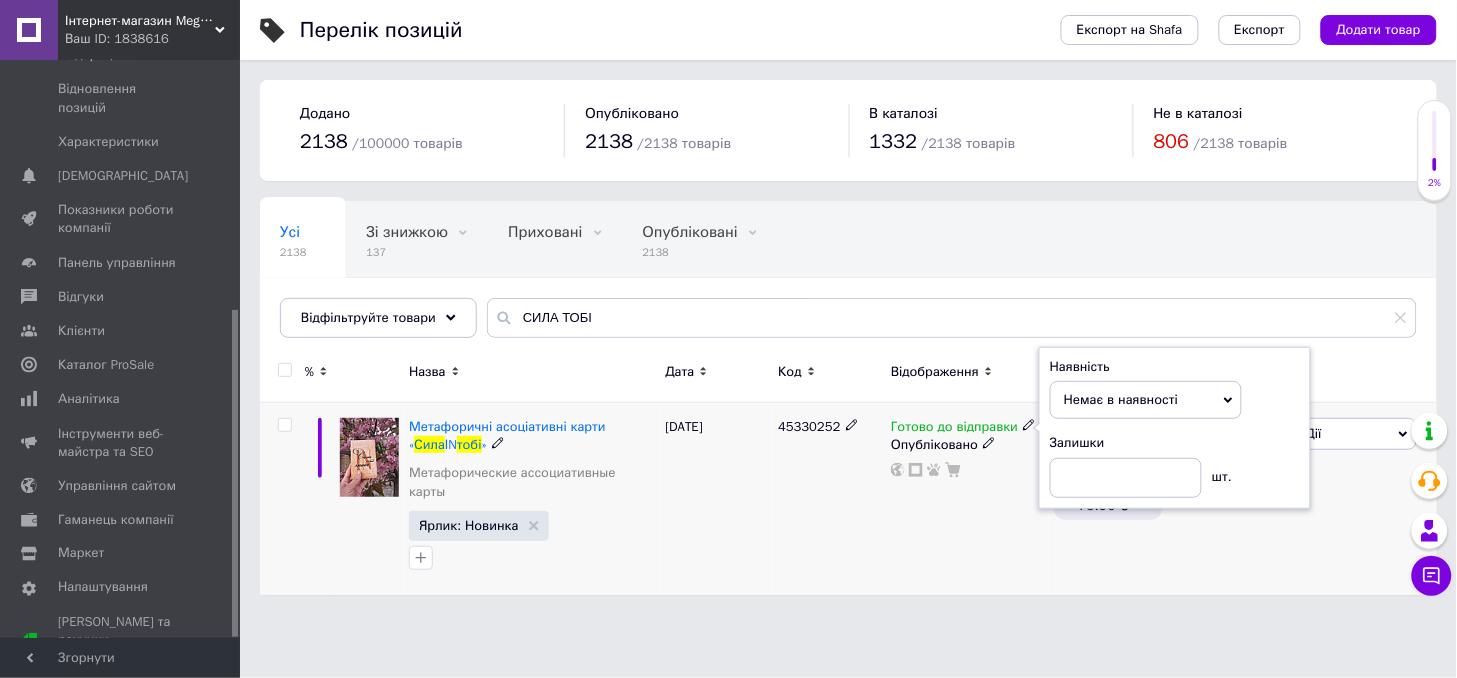 click on "Готово до відправки Наявність Немає в наявності В наявності Під замовлення Готово до відправки Залишки шт. Опубліковано" at bounding box center [967, 499] 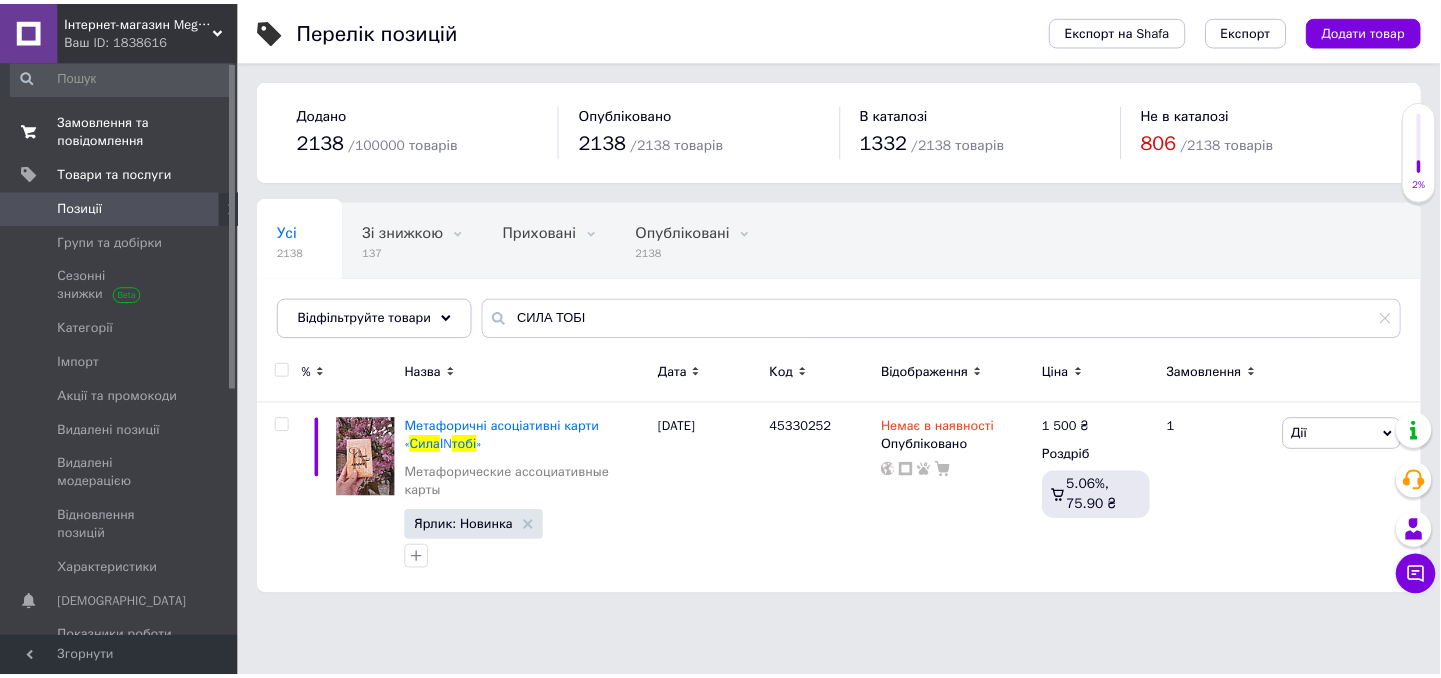 scroll, scrollTop: 0, scrollLeft: 0, axis: both 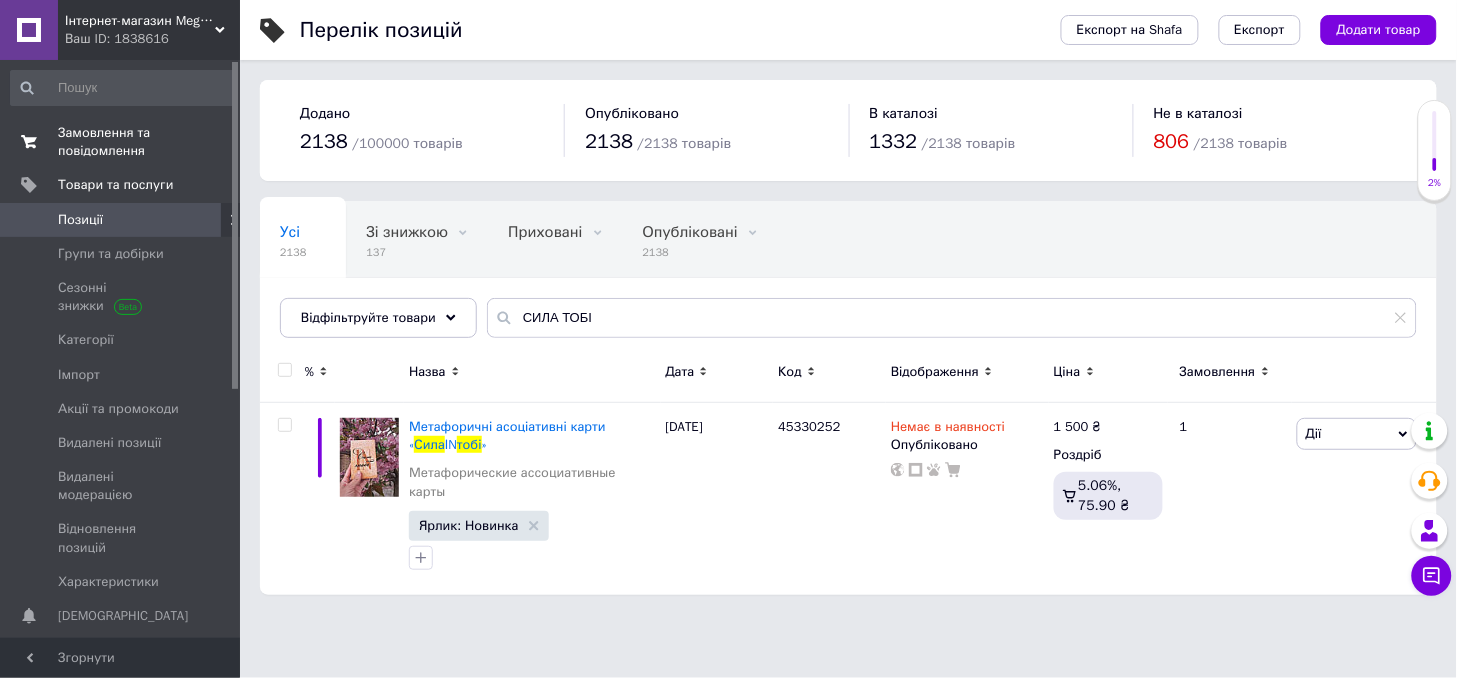 click on "Замовлення та повідомлення" at bounding box center (121, 142) 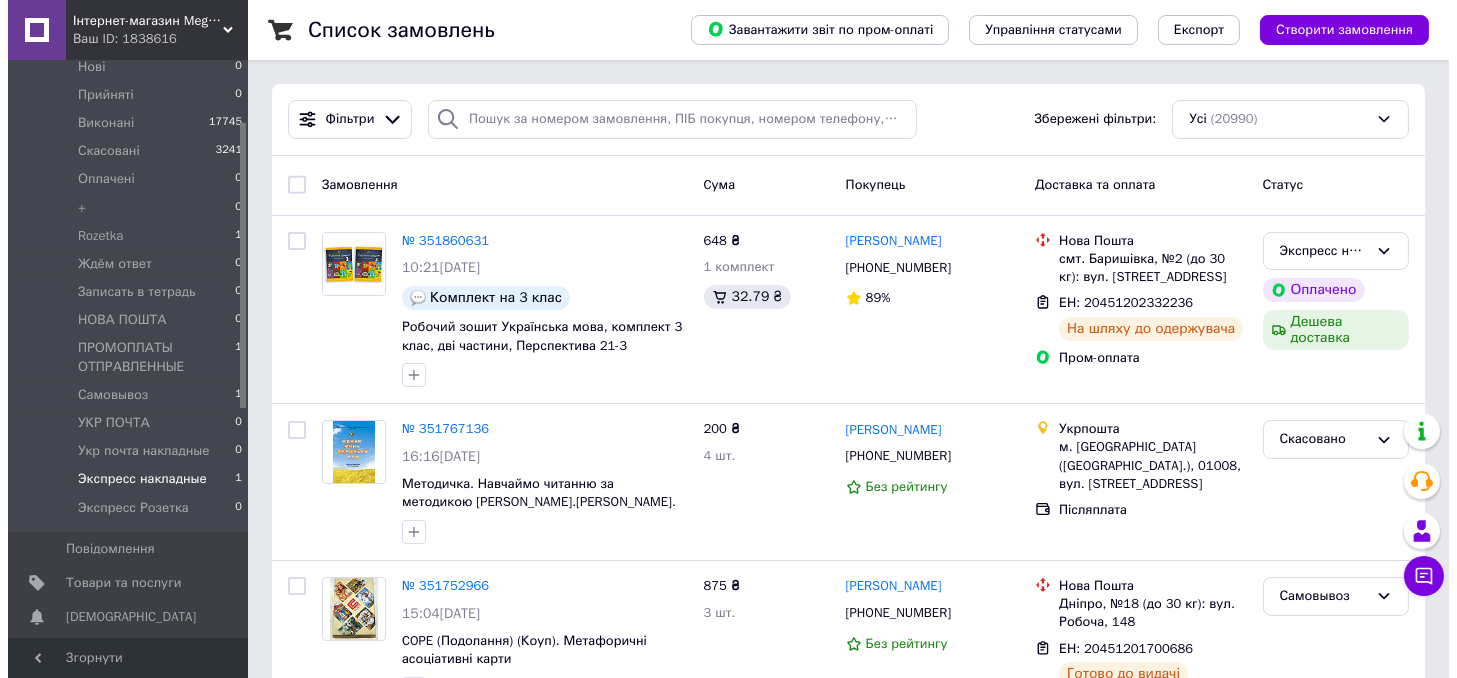 scroll, scrollTop: 111, scrollLeft: 0, axis: vertical 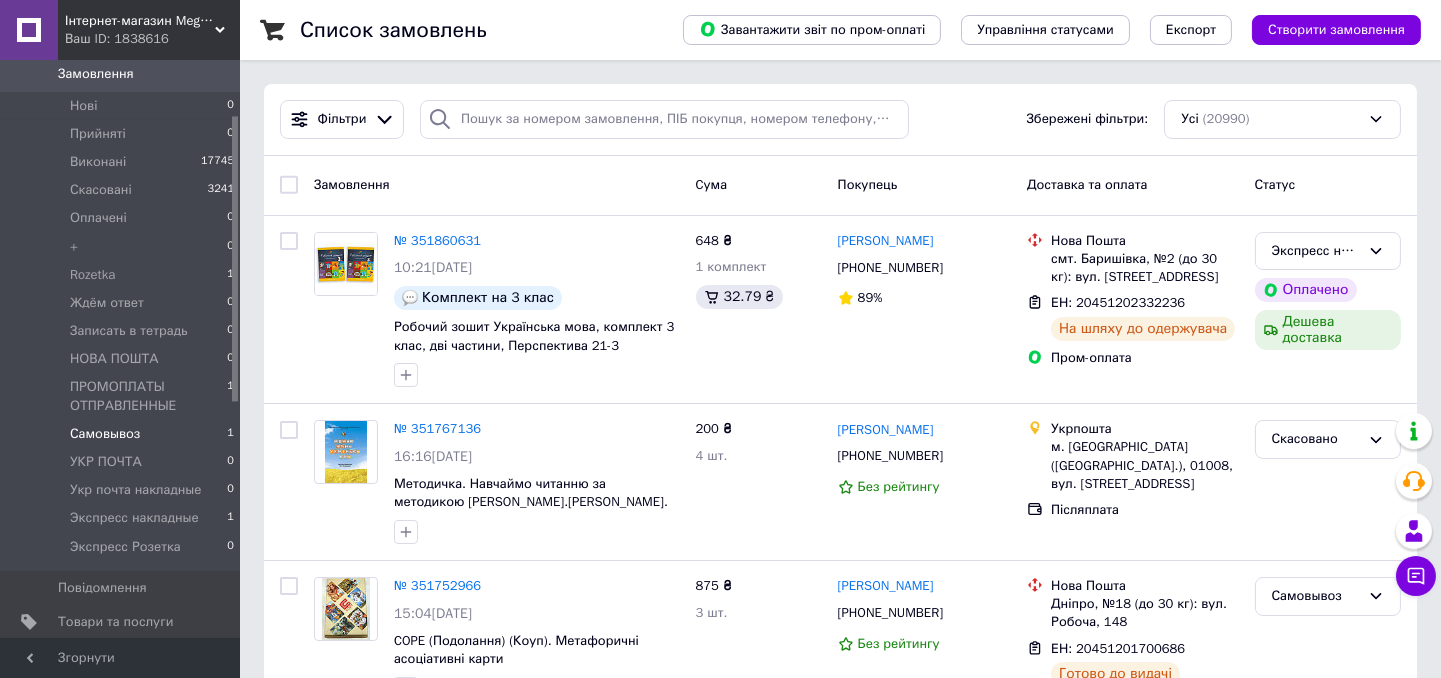 click on "Самовывоз" at bounding box center [105, 434] 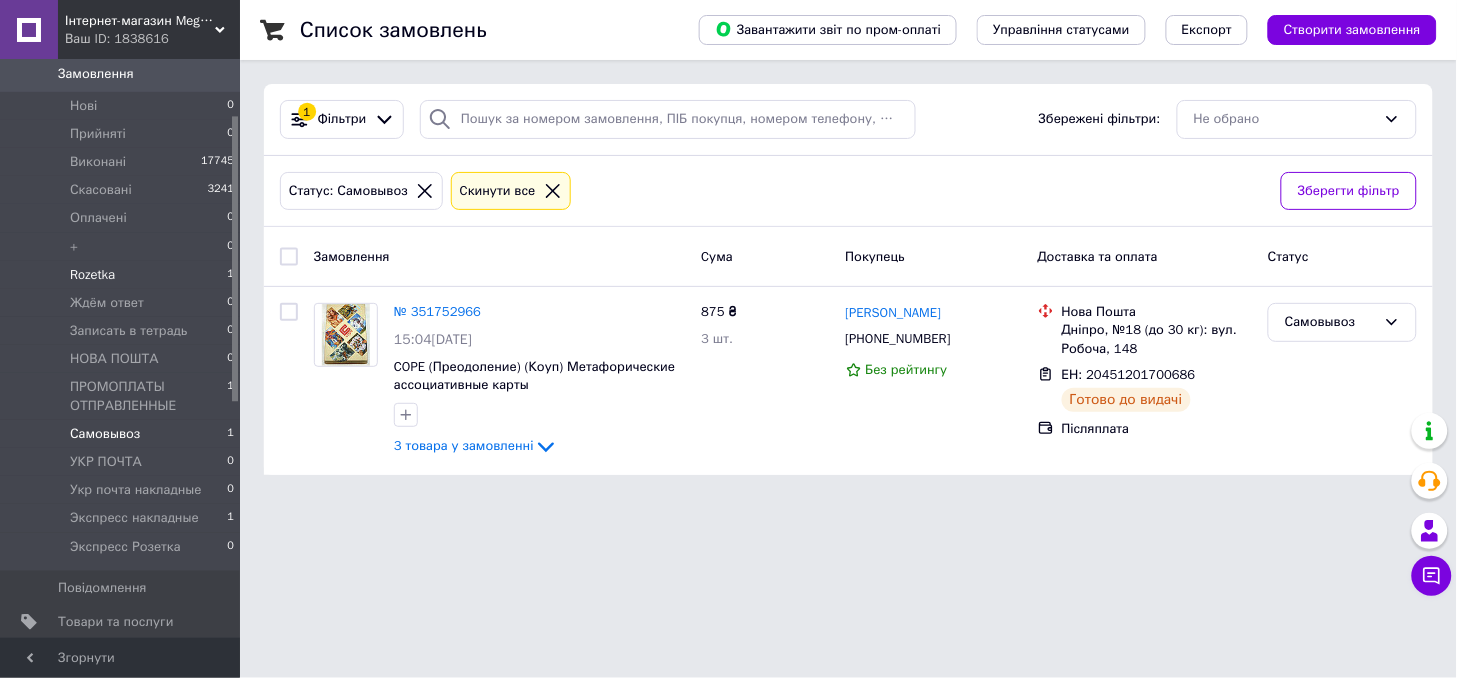 click on "Rozetka" at bounding box center [92, 275] 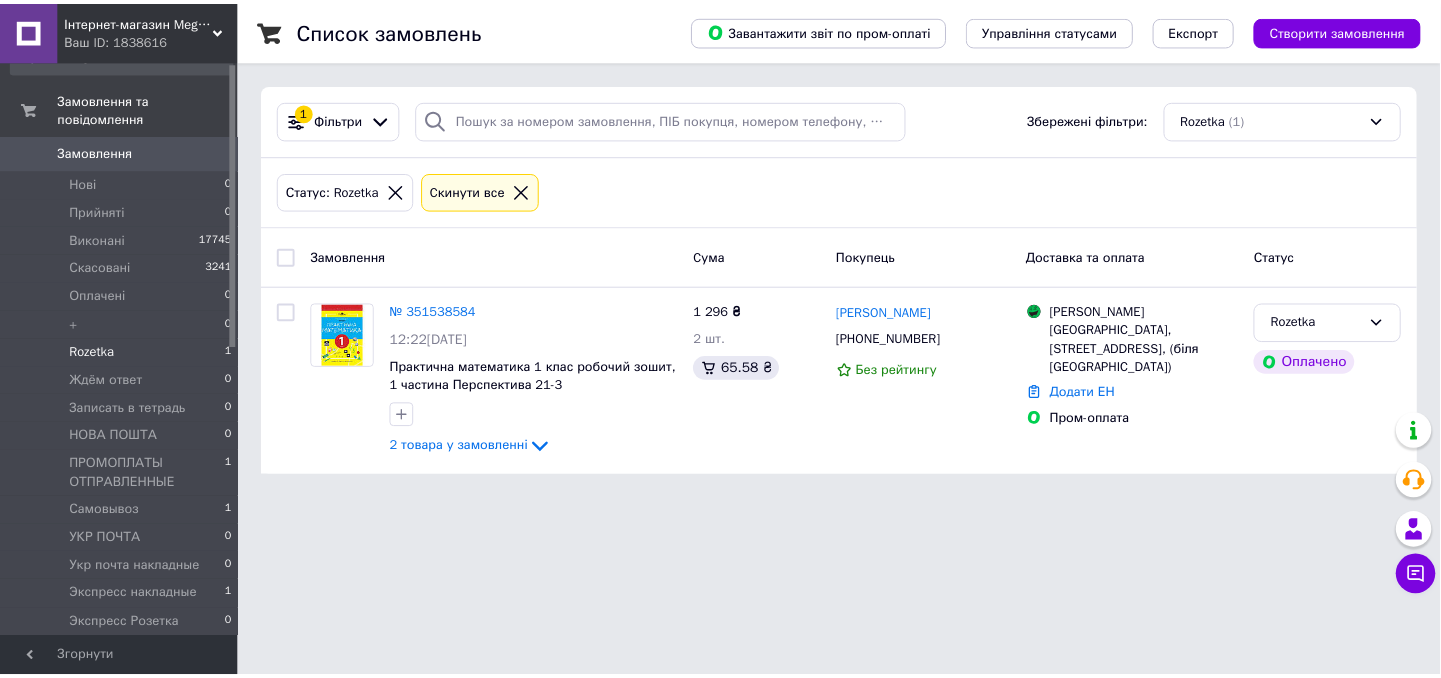 scroll, scrollTop: 0, scrollLeft: 0, axis: both 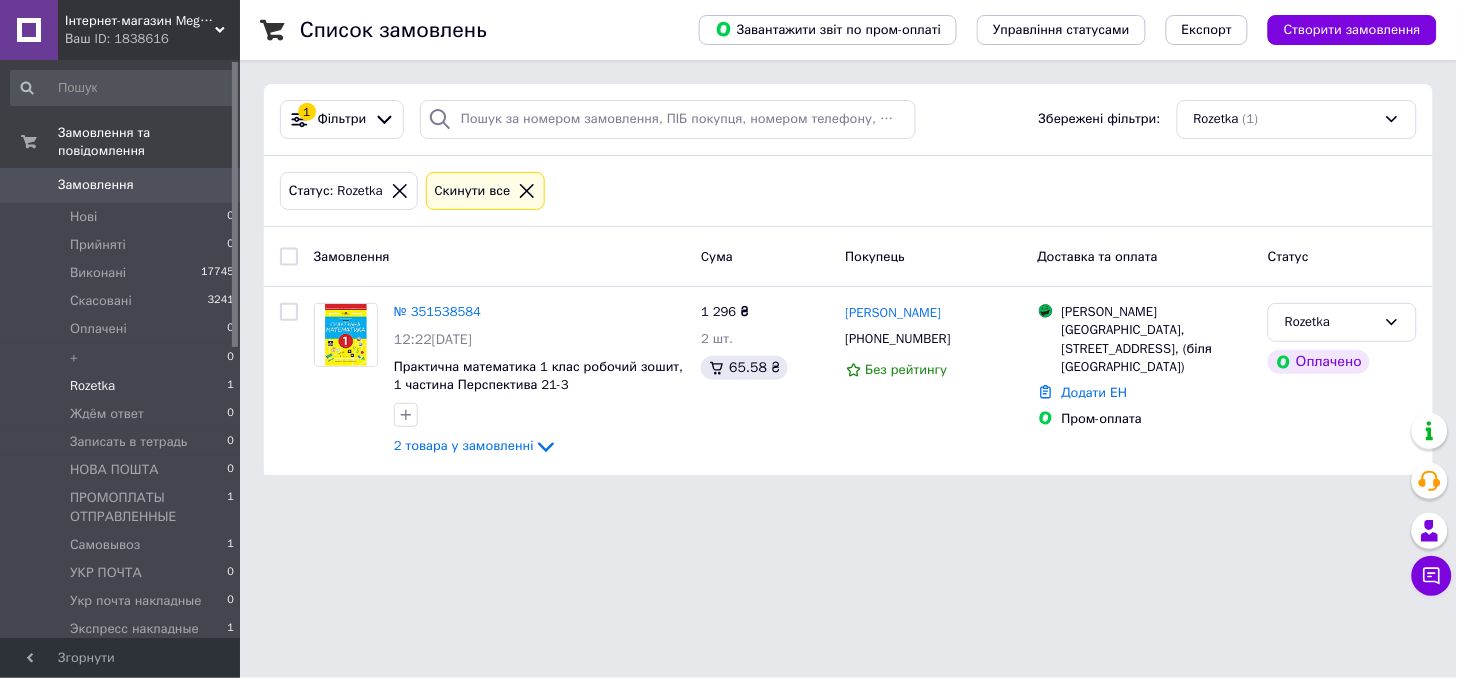 drag, startPoint x: 161, startPoint y: 163, endPoint x: 165, endPoint y: 153, distance: 10.770329 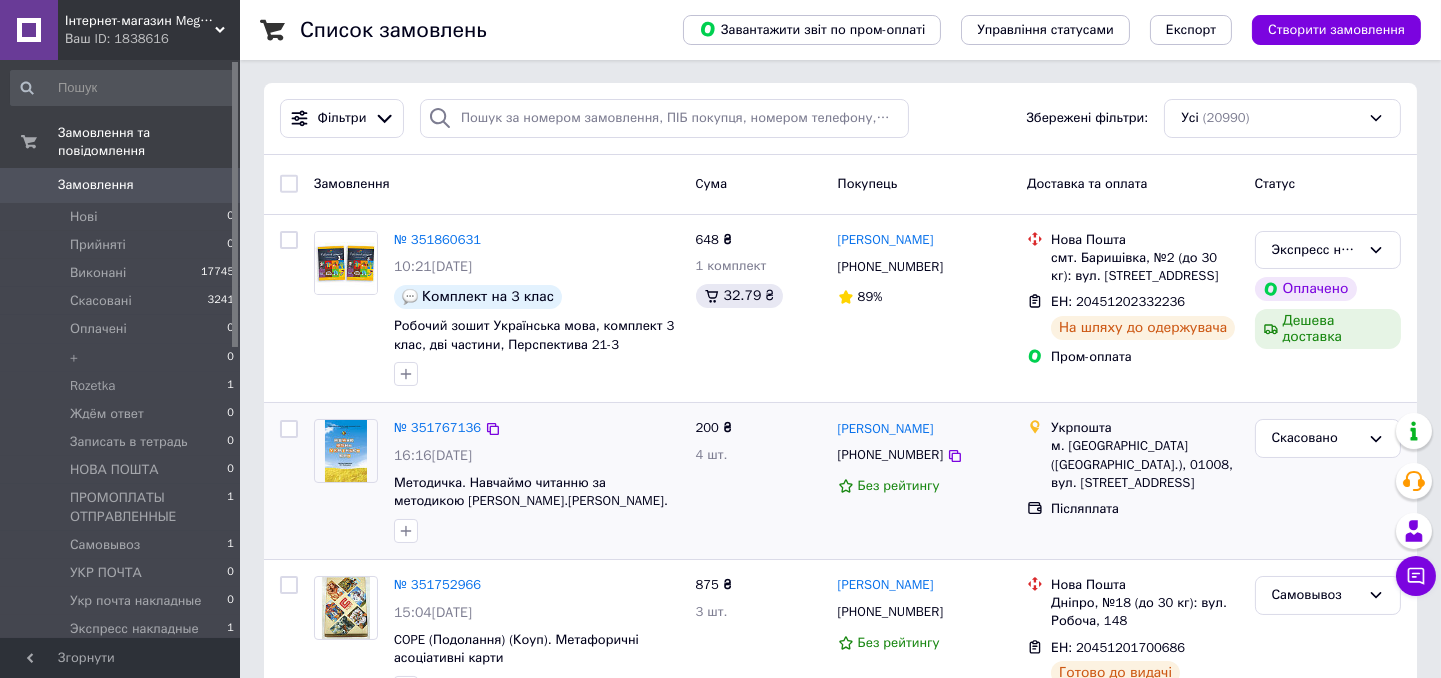scroll, scrollTop: 0, scrollLeft: 0, axis: both 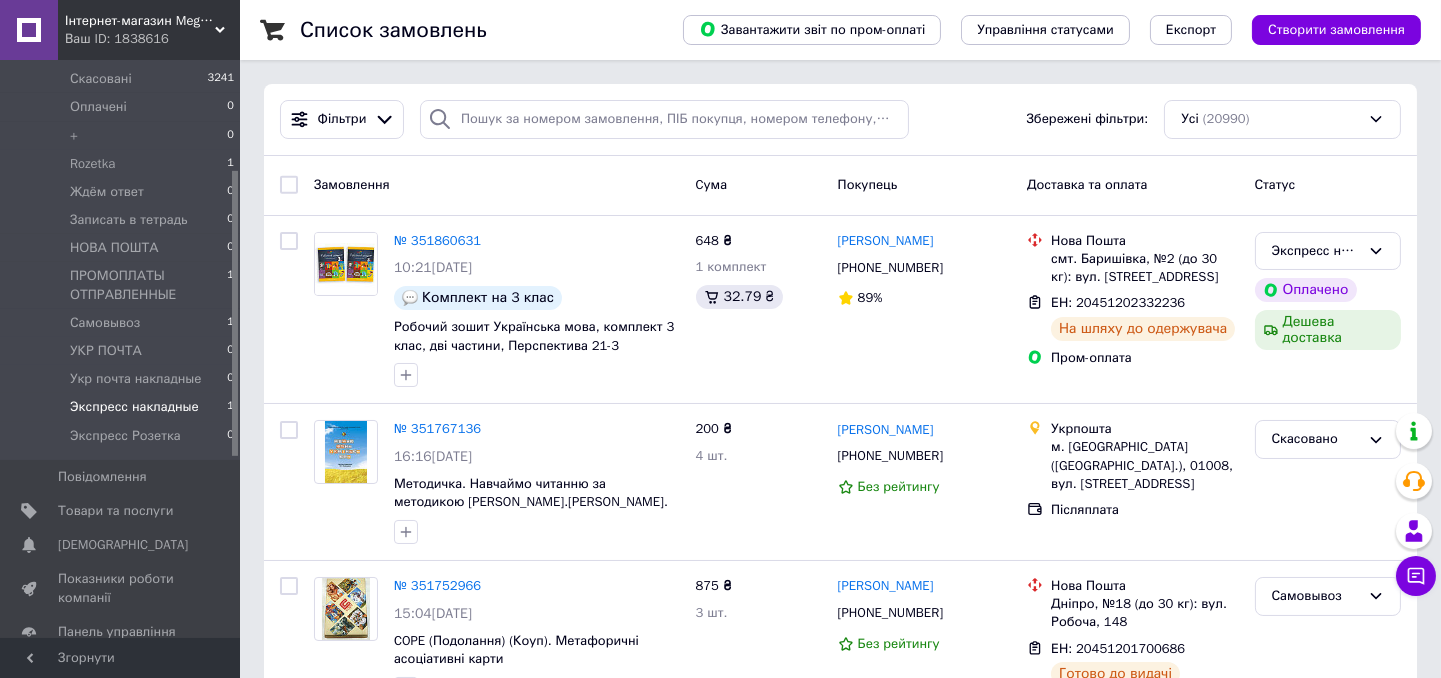 click on "Экспресс накладные" at bounding box center [134, 407] 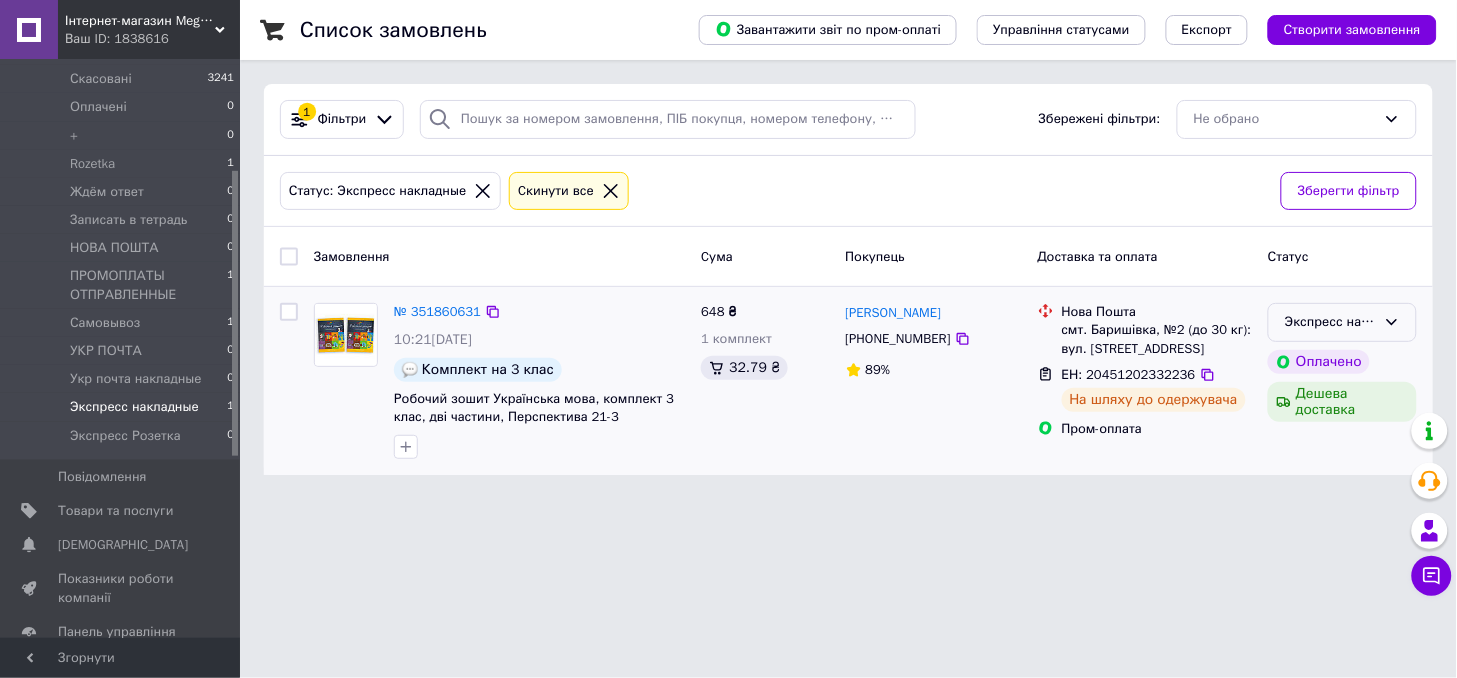 click 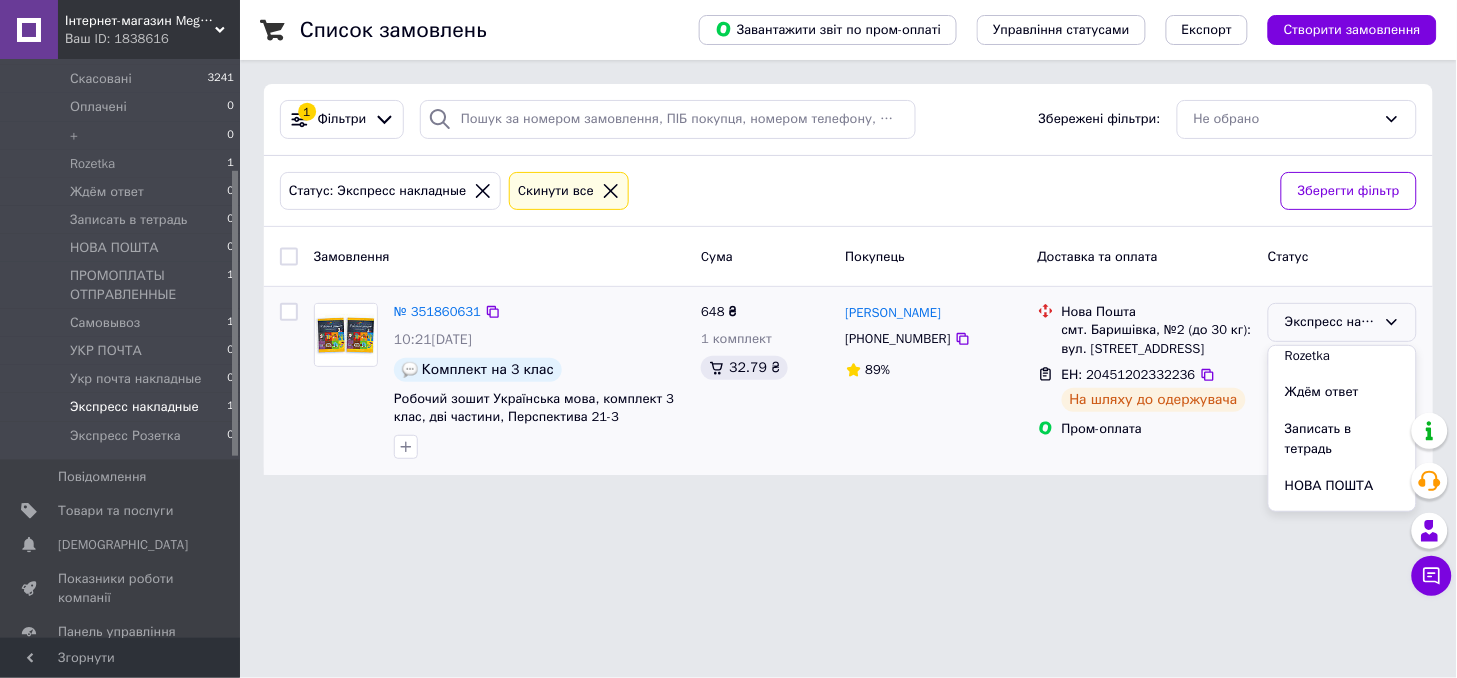 scroll, scrollTop: 222, scrollLeft: 0, axis: vertical 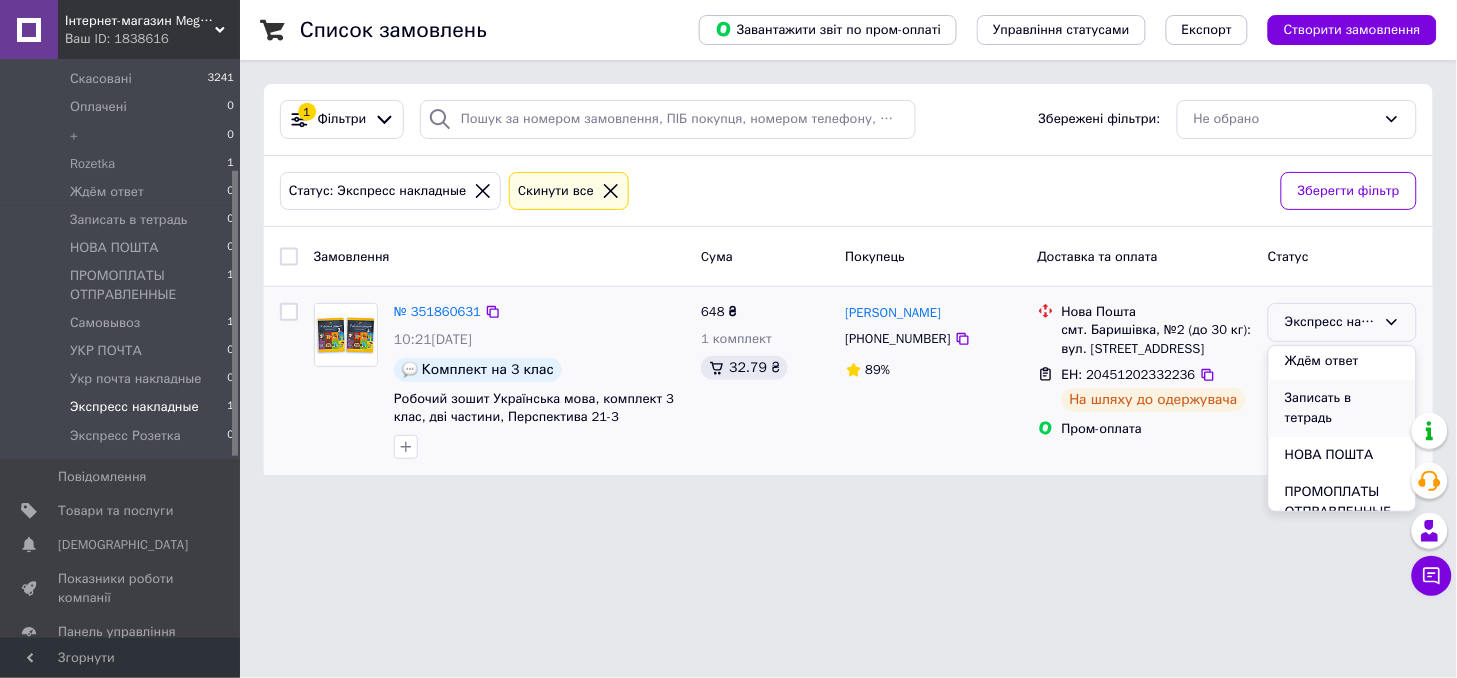 click on "Записать в тетрадь" at bounding box center (1342, 408) 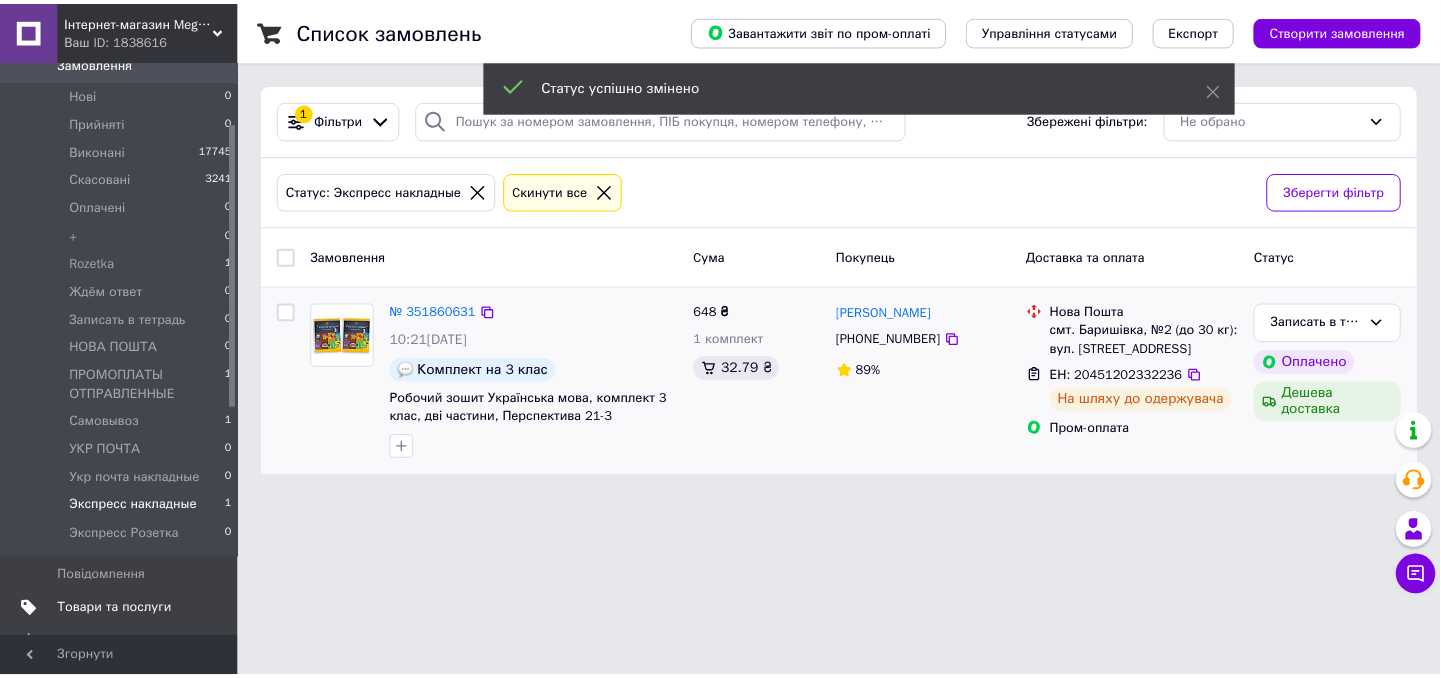 scroll, scrollTop: 0, scrollLeft: 0, axis: both 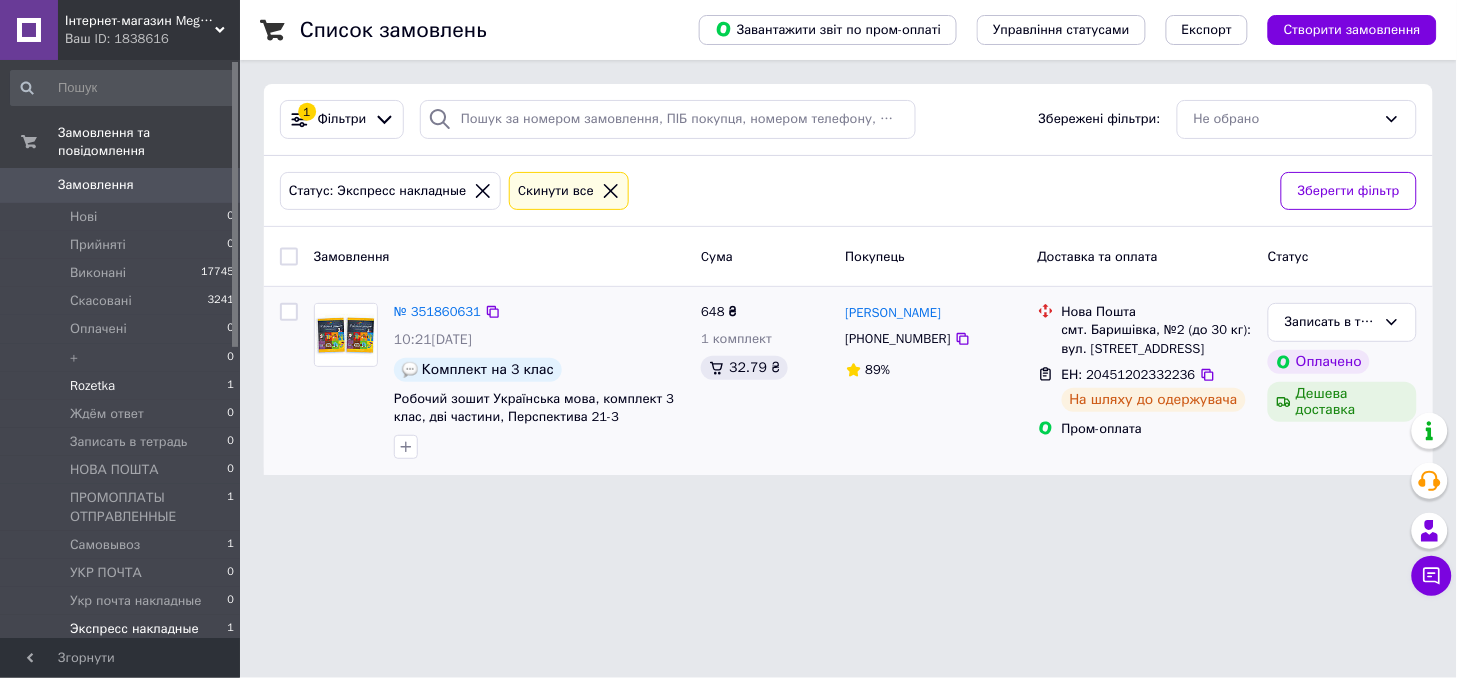 click on "Rozetka" at bounding box center [92, 386] 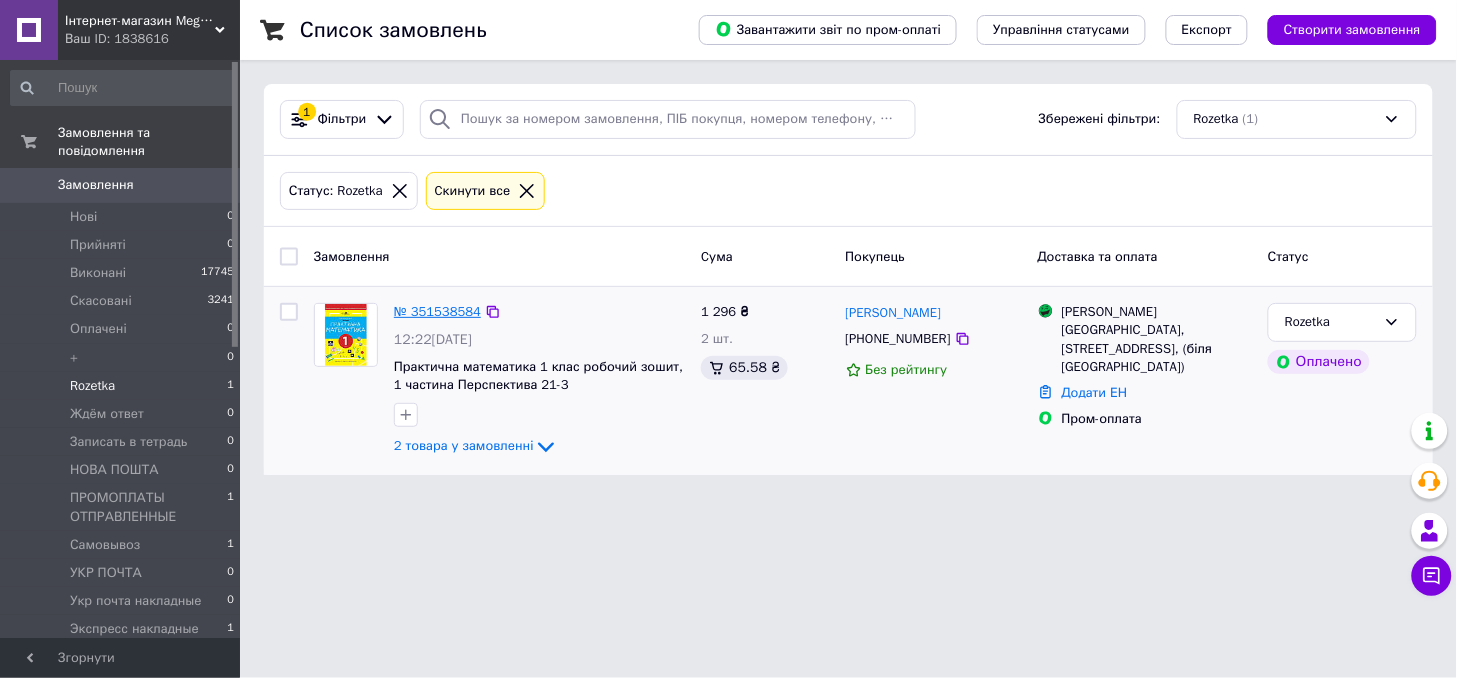 click on "№ 351538584" at bounding box center (437, 311) 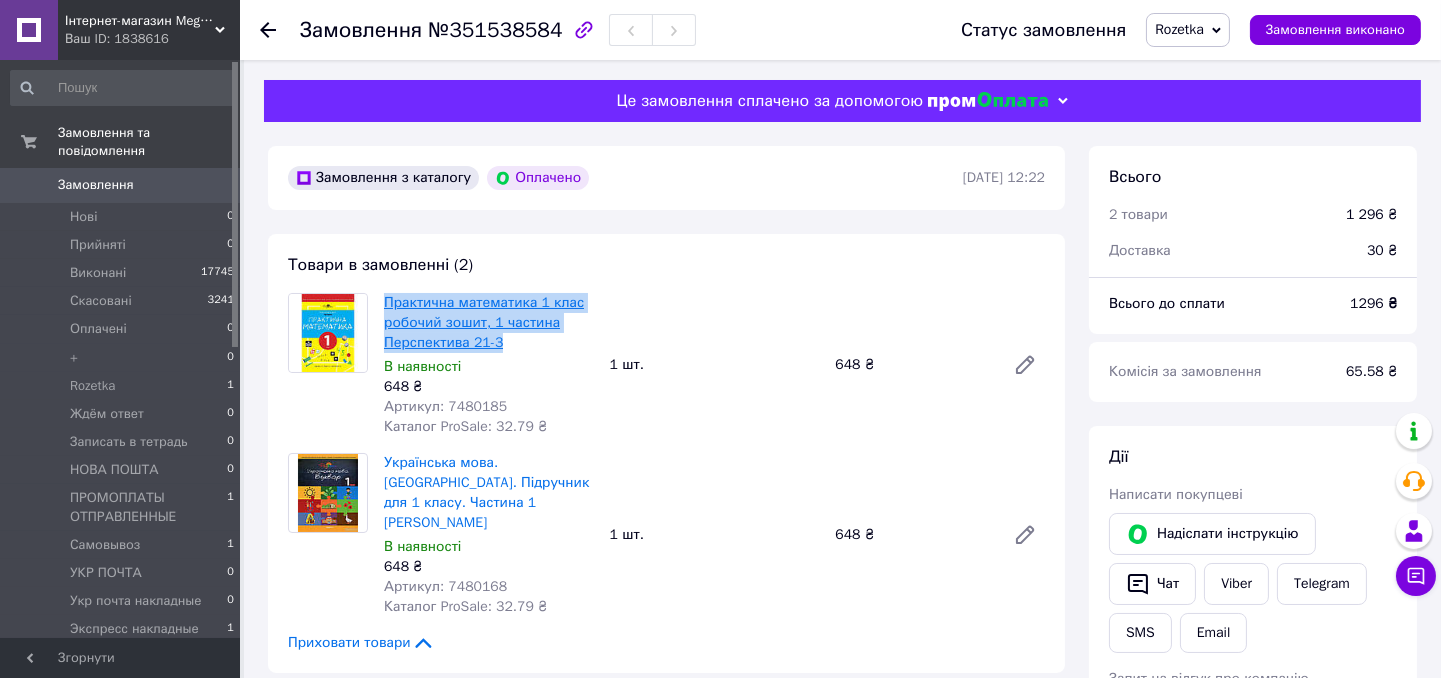 drag, startPoint x: 508, startPoint y: 344, endPoint x: 383, endPoint y: 300, distance: 132.51793 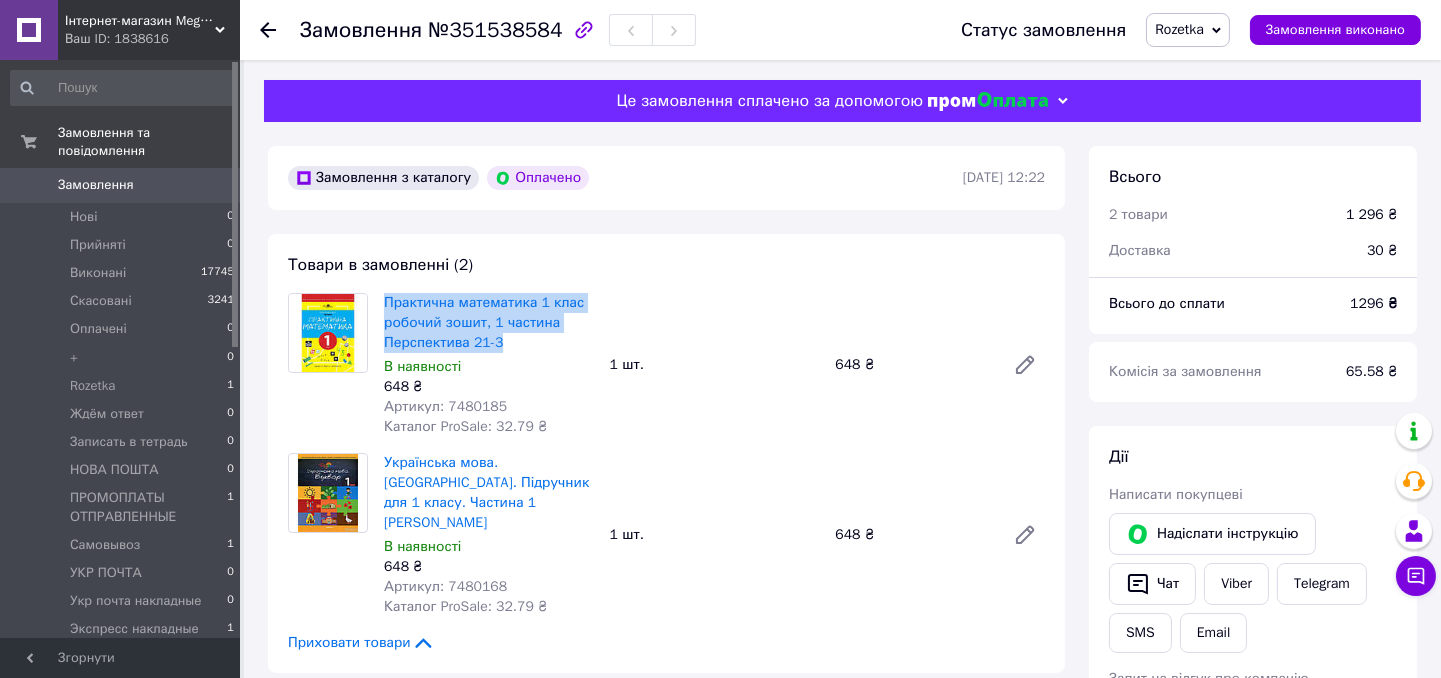 copy on "Практична математика 1 клас робочий зошит, 1 частина Перспектива 21-3" 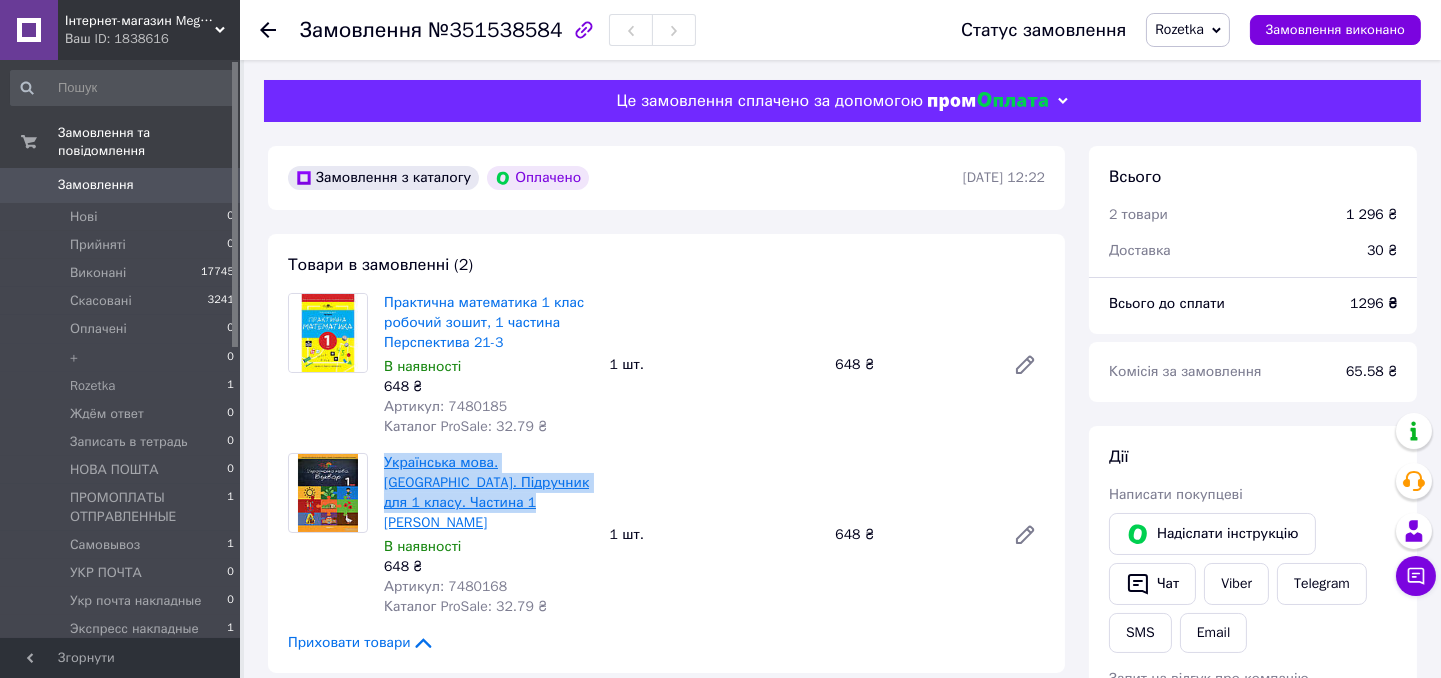 drag, startPoint x: 472, startPoint y: 501, endPoint x: 384, endPoint y: 463, distance: 95.85406 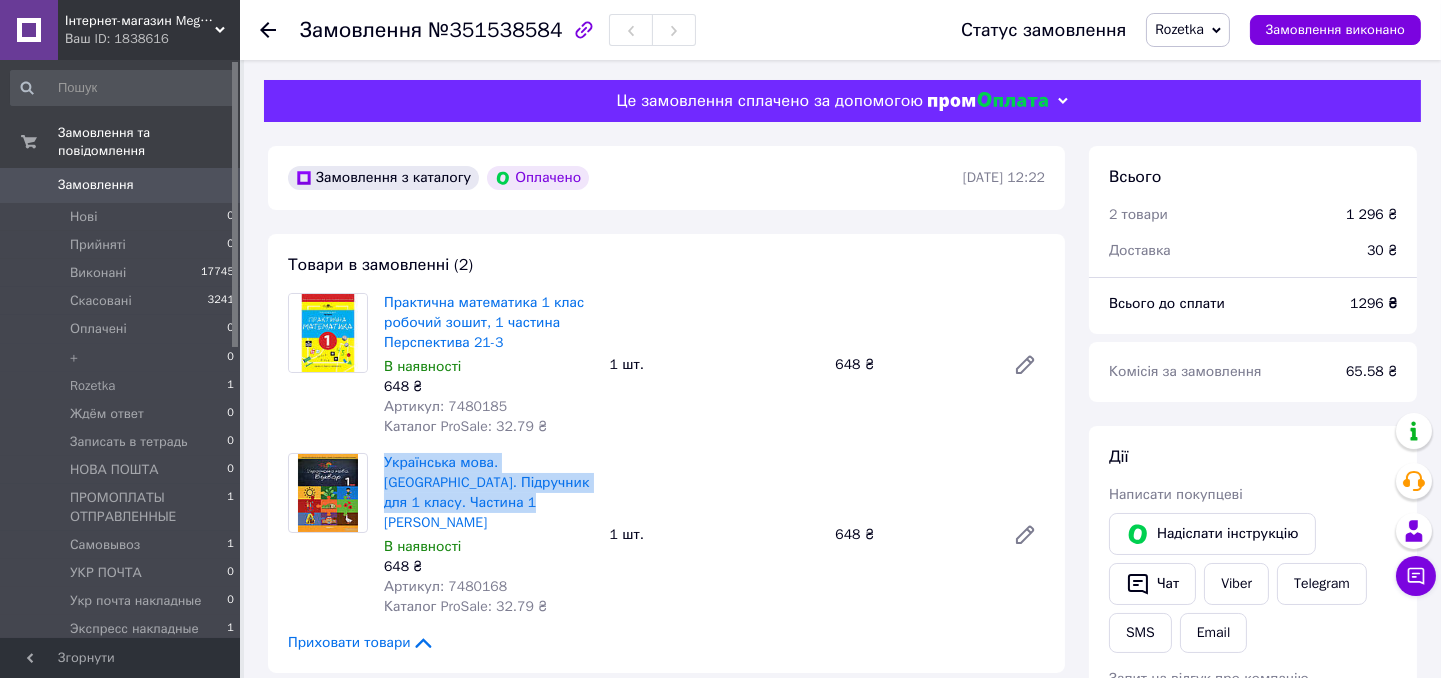 copy on "Українська мова. Буквар. Підручник для 1 класу. Частина 1 Ліщук Н.І." 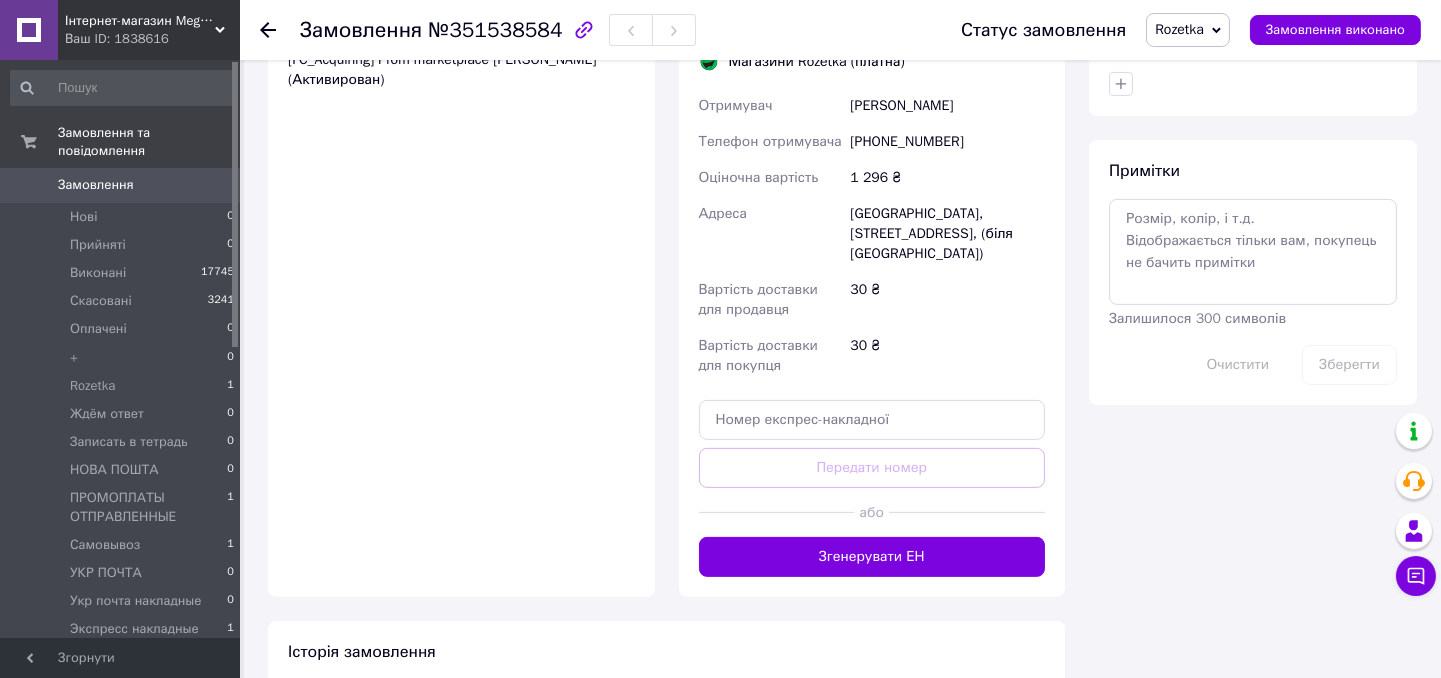 scroll, scrollTop: 1111, scrollLeft: 0, axis: vertical 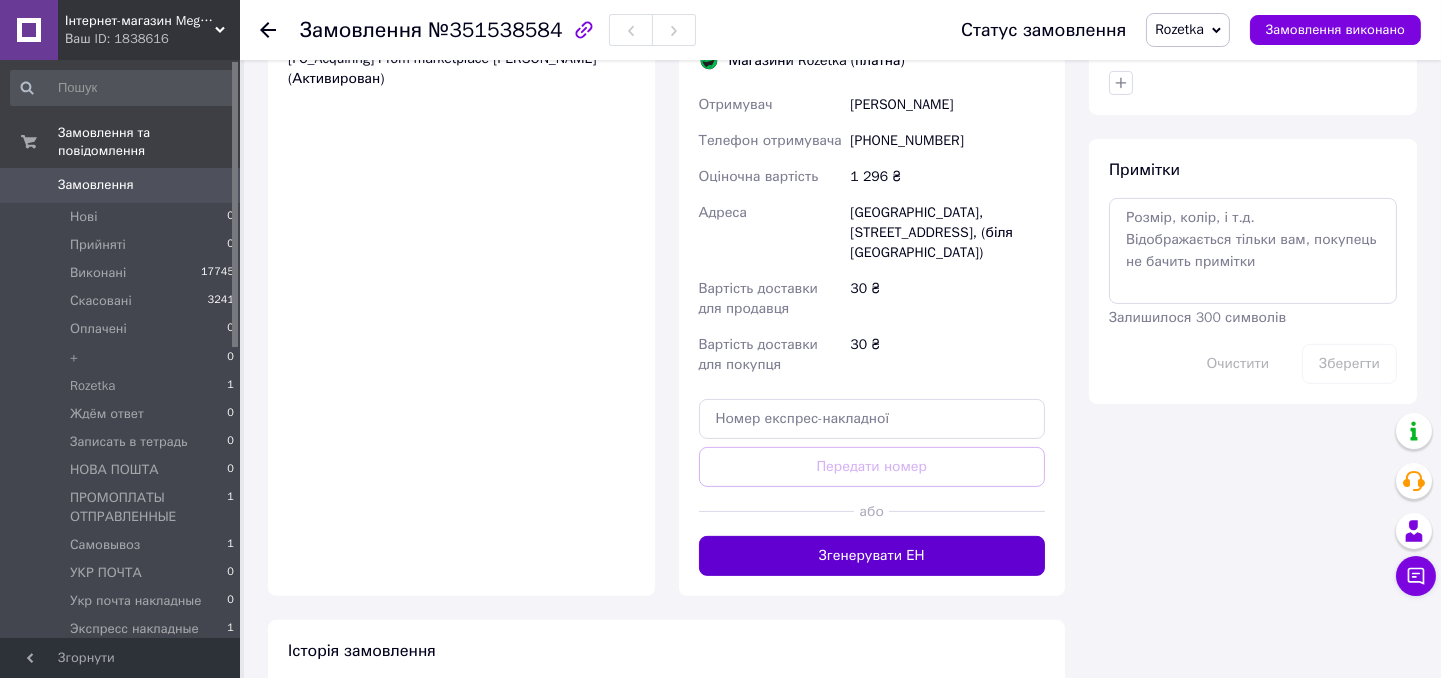 click on "Згенерувати ЕН" at bounding box center (872, 556) 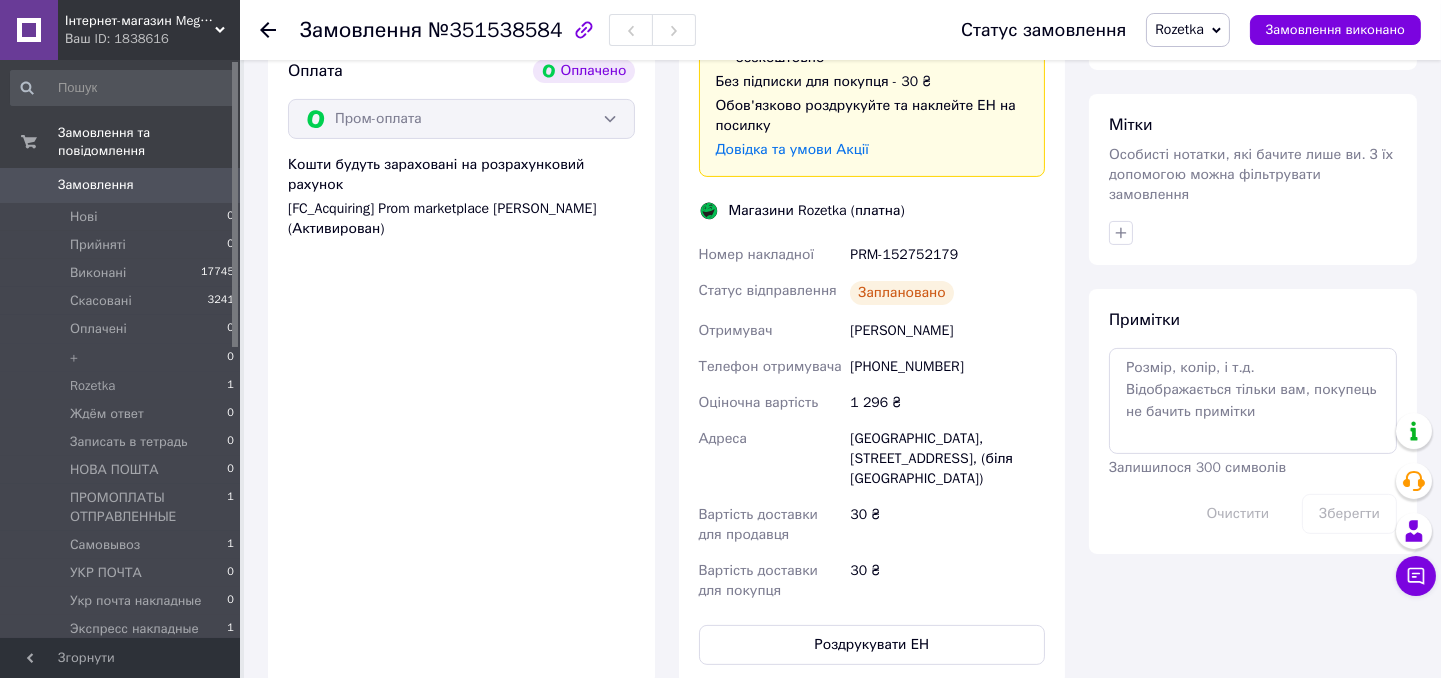 scroll, scrollTop: 1000, scrollLeft: 0, axis: vertical 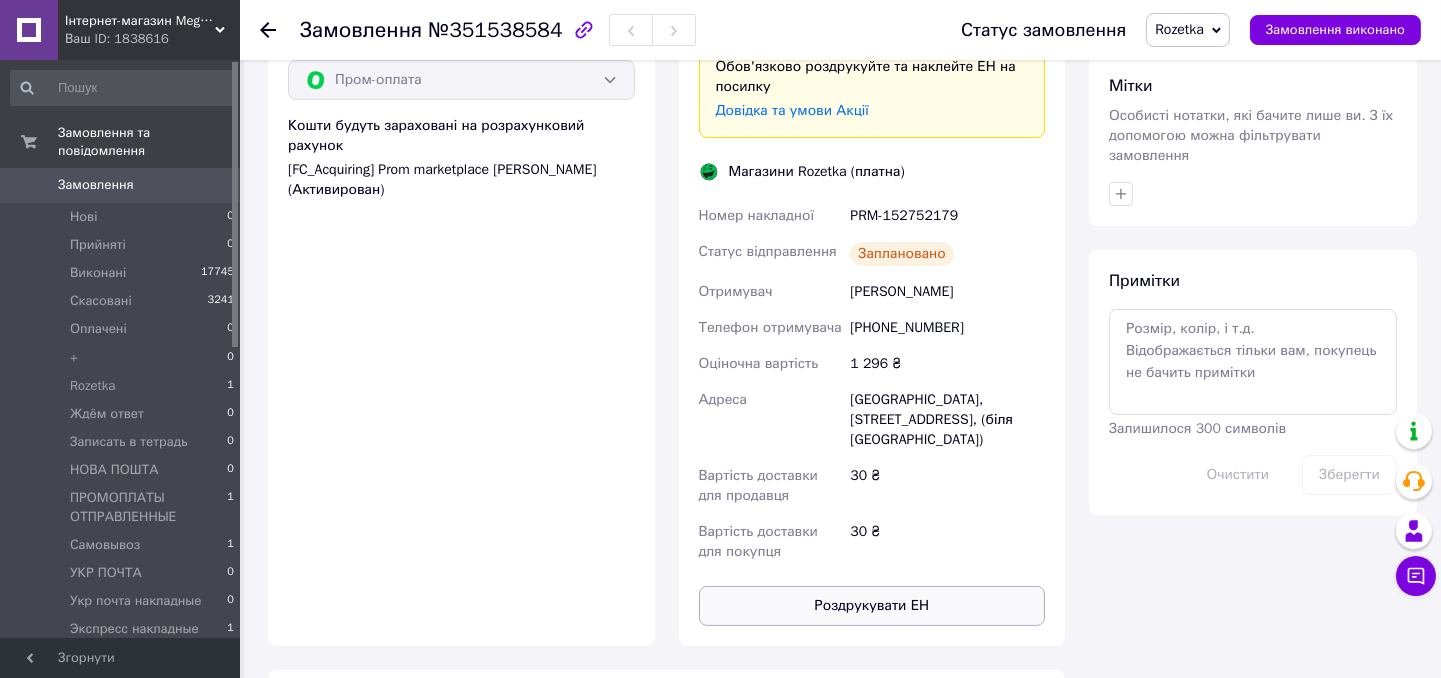 click on "Роздрукувати ЕН" at bounding box center (872, 606) 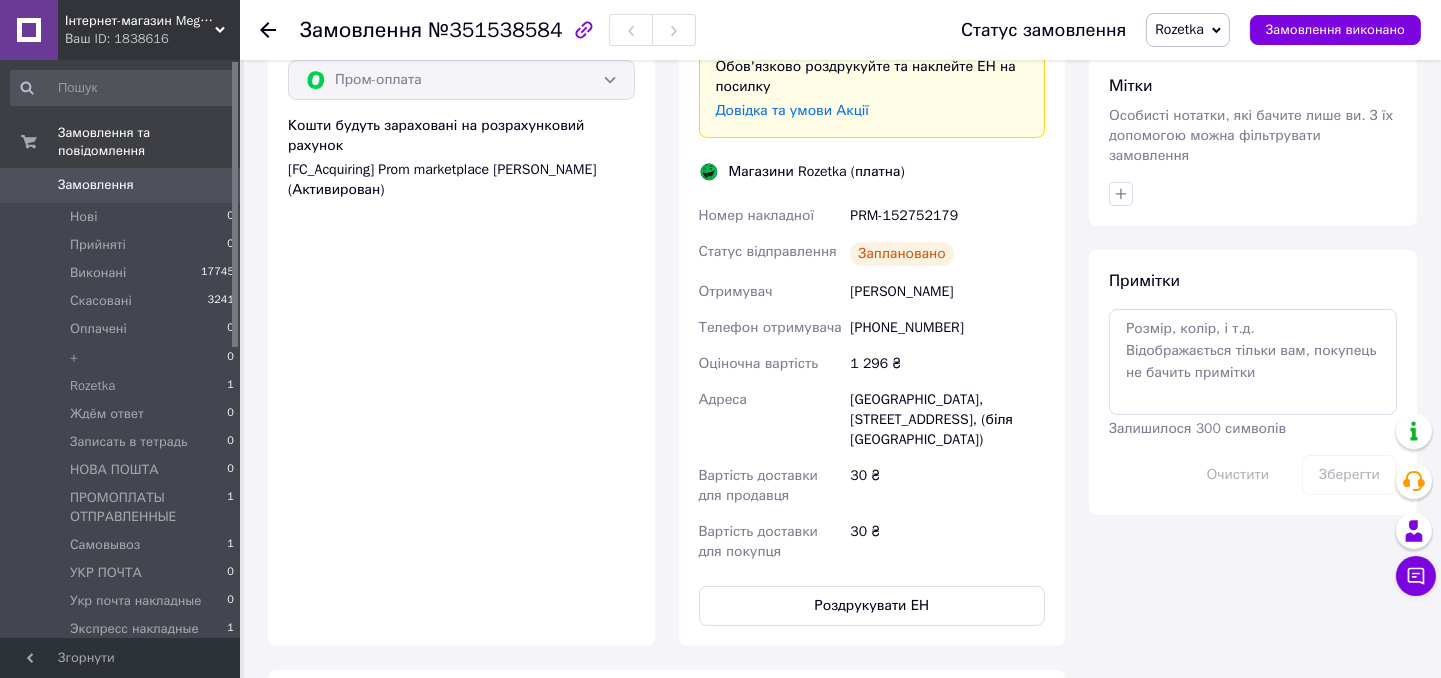 click 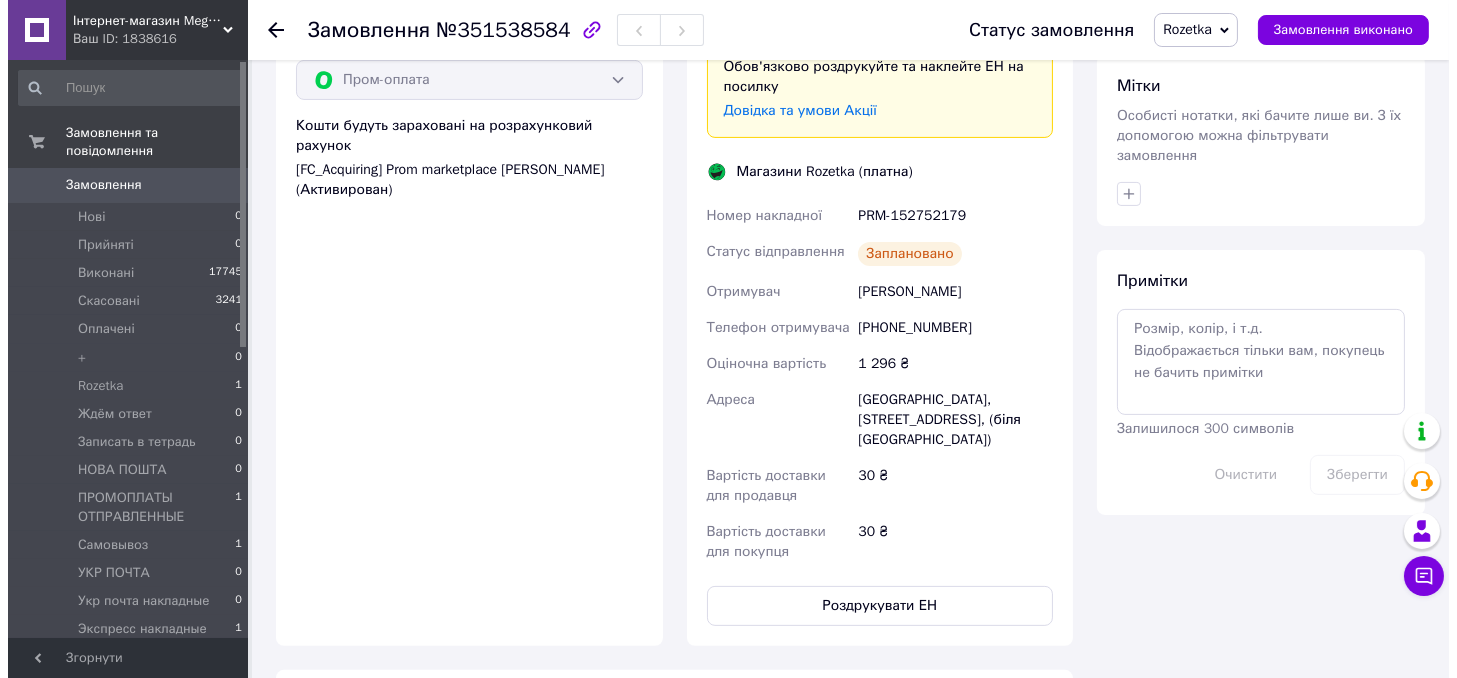 scroll, scrollTop: 0, scrollLeft: 0, axis: both 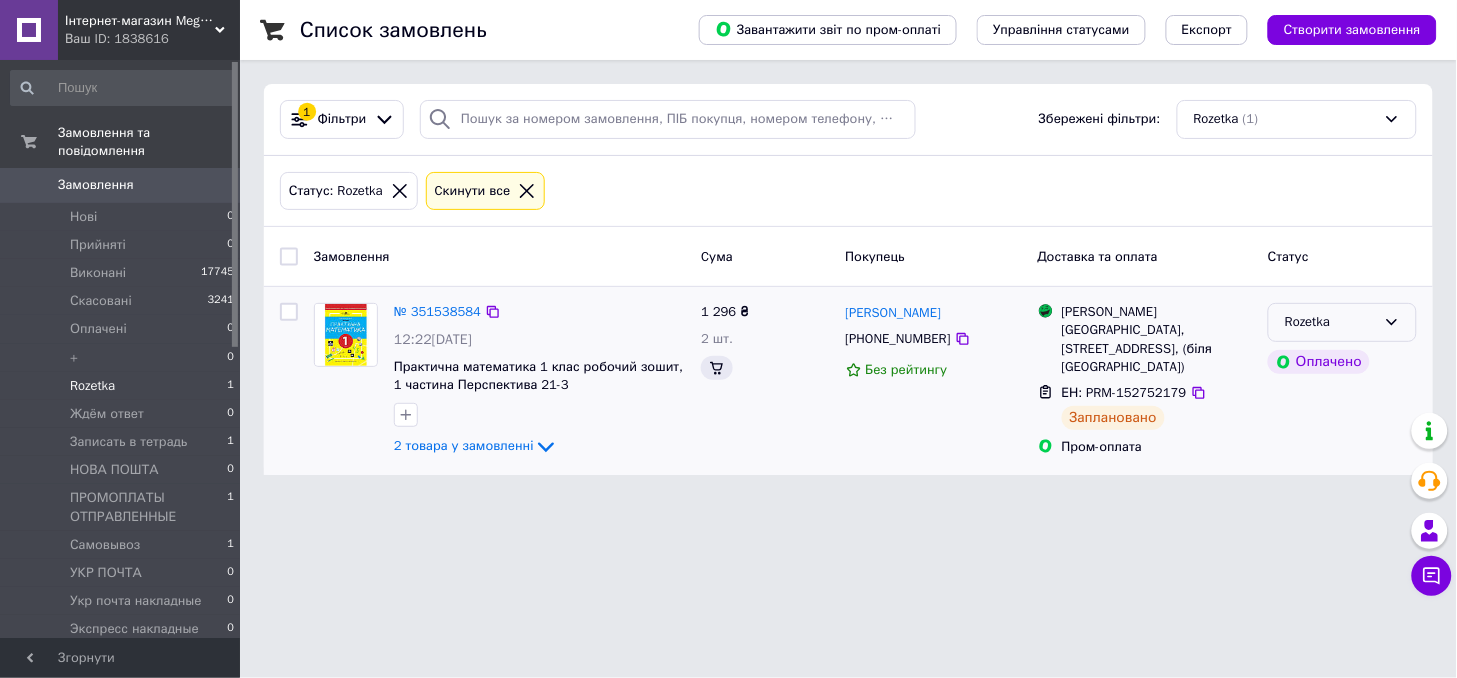 click 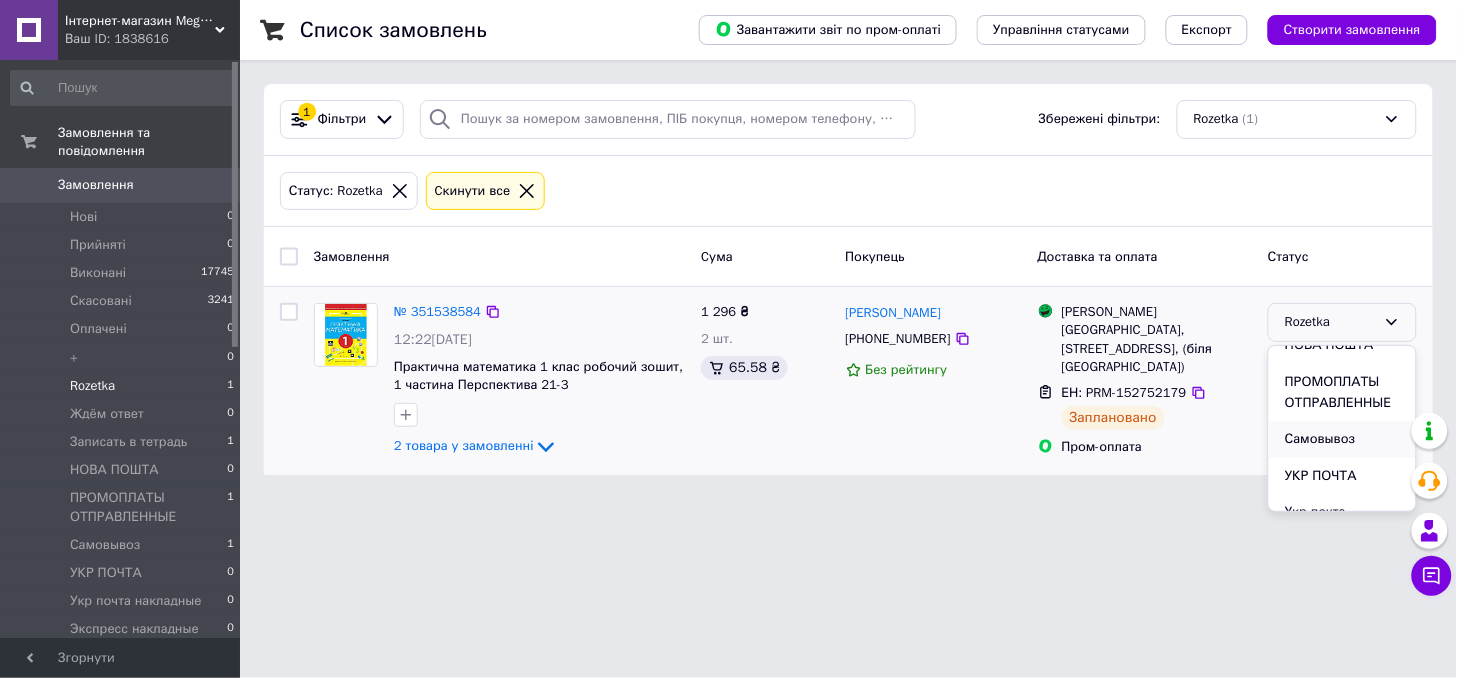 scroll, scrollTop: 427, scrollLeft: 0, axis: vertical 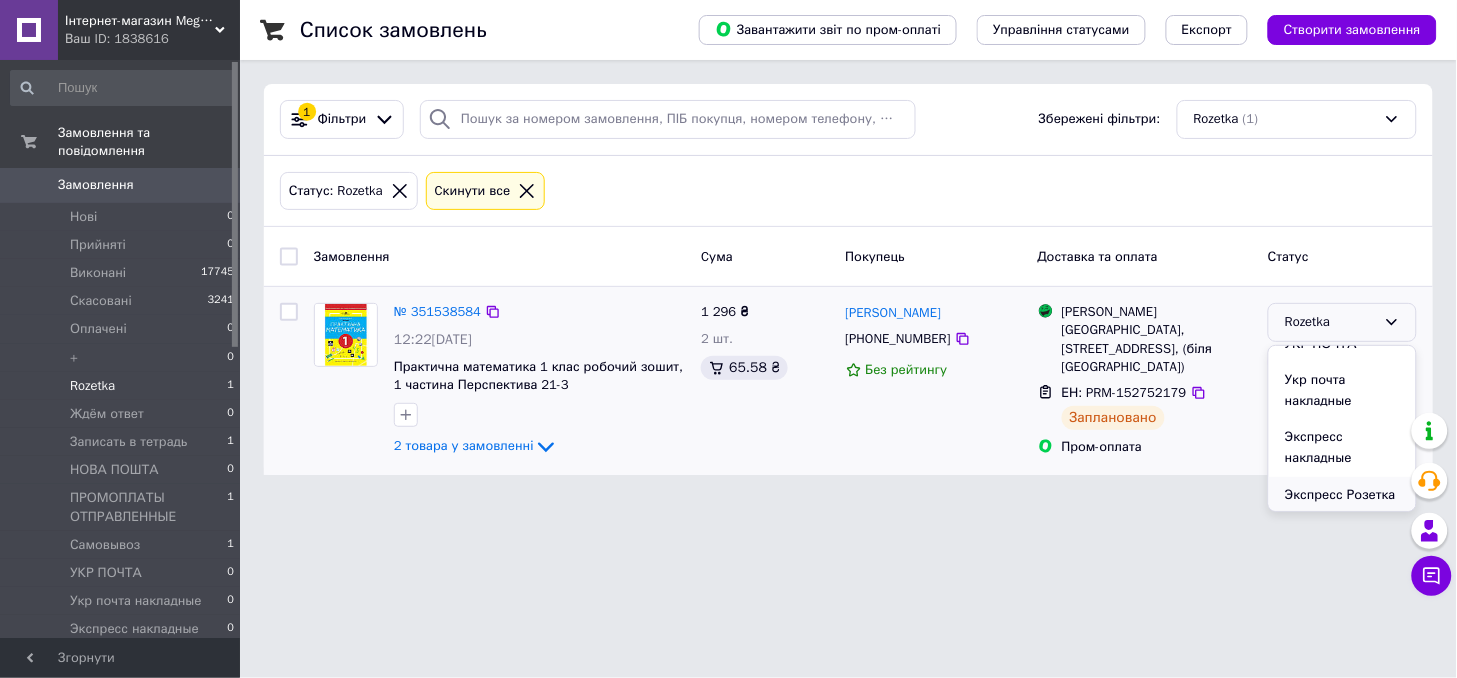 click on "Экспресс Розетка" at bounding box center [1342, 495] 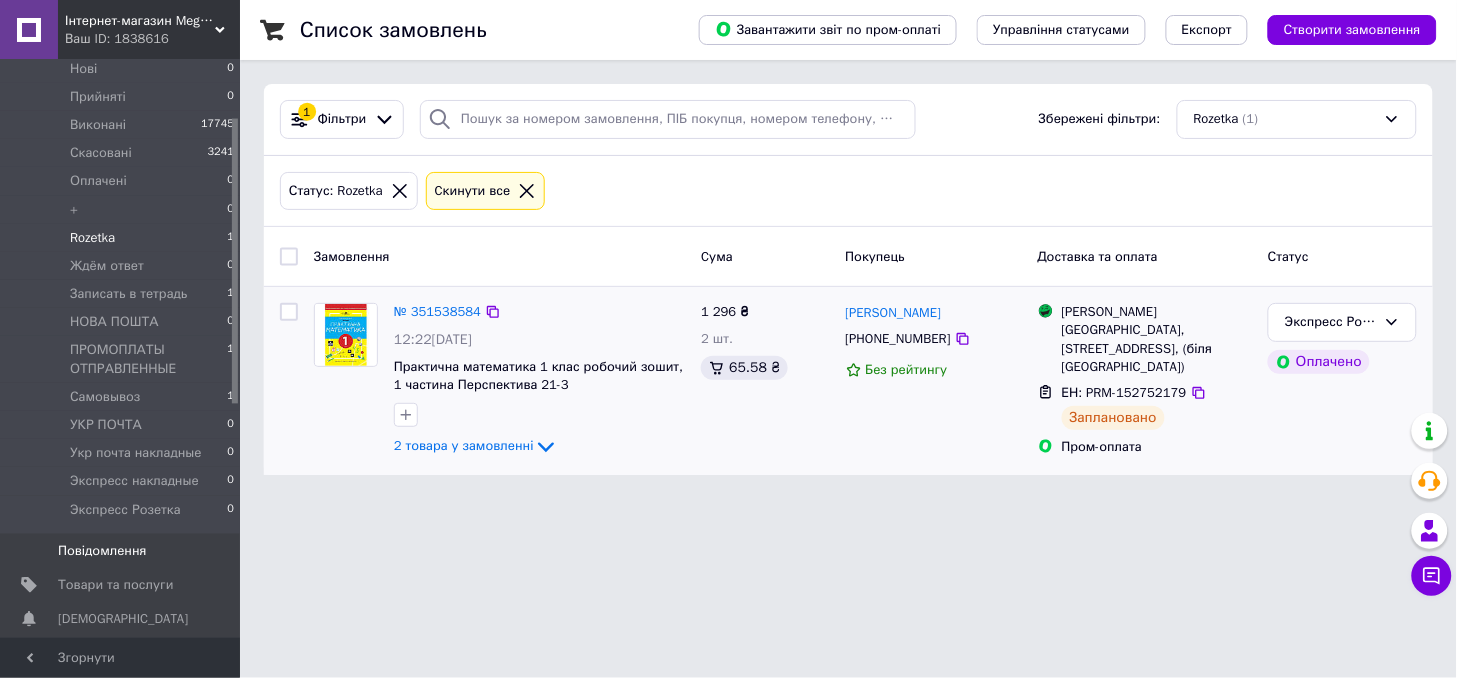 scroll, scrollTop: 111, scrollLeft: 0, axis: vertical 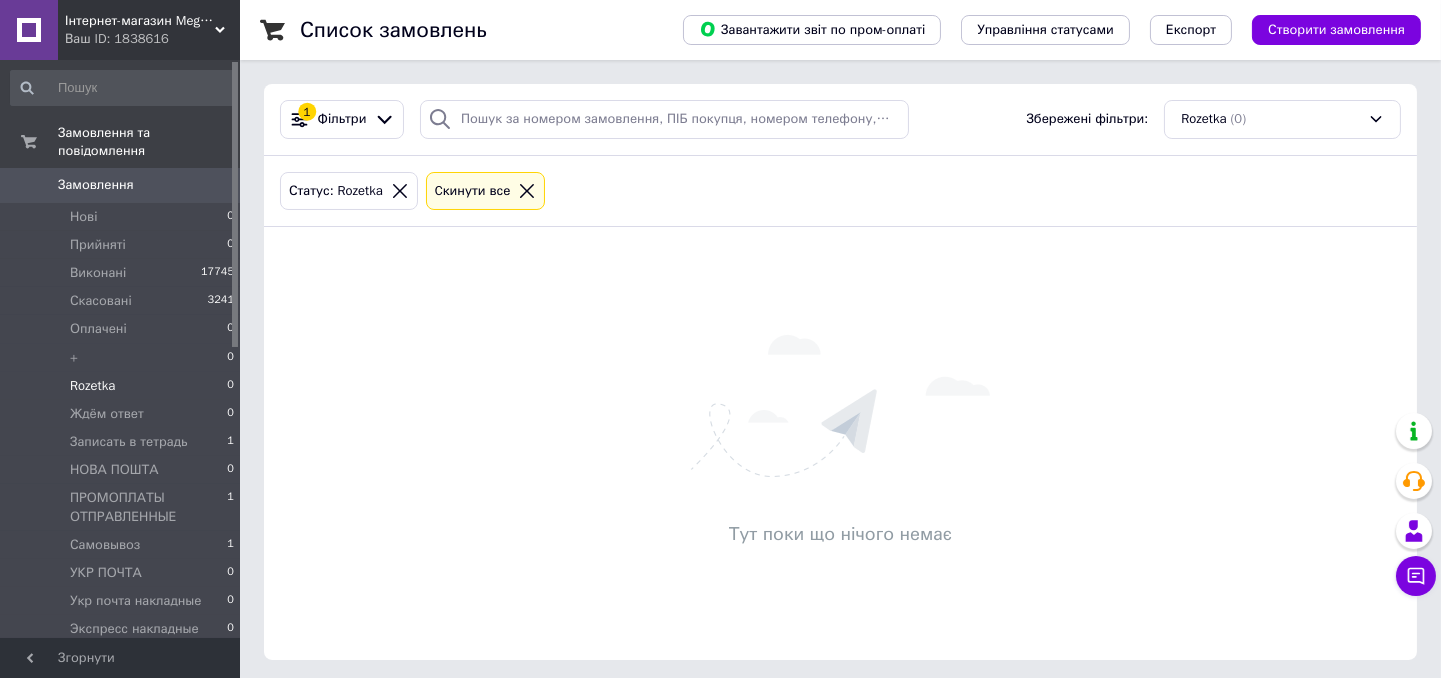 click on "Замовлення 0" at bounding box center (123, 185) 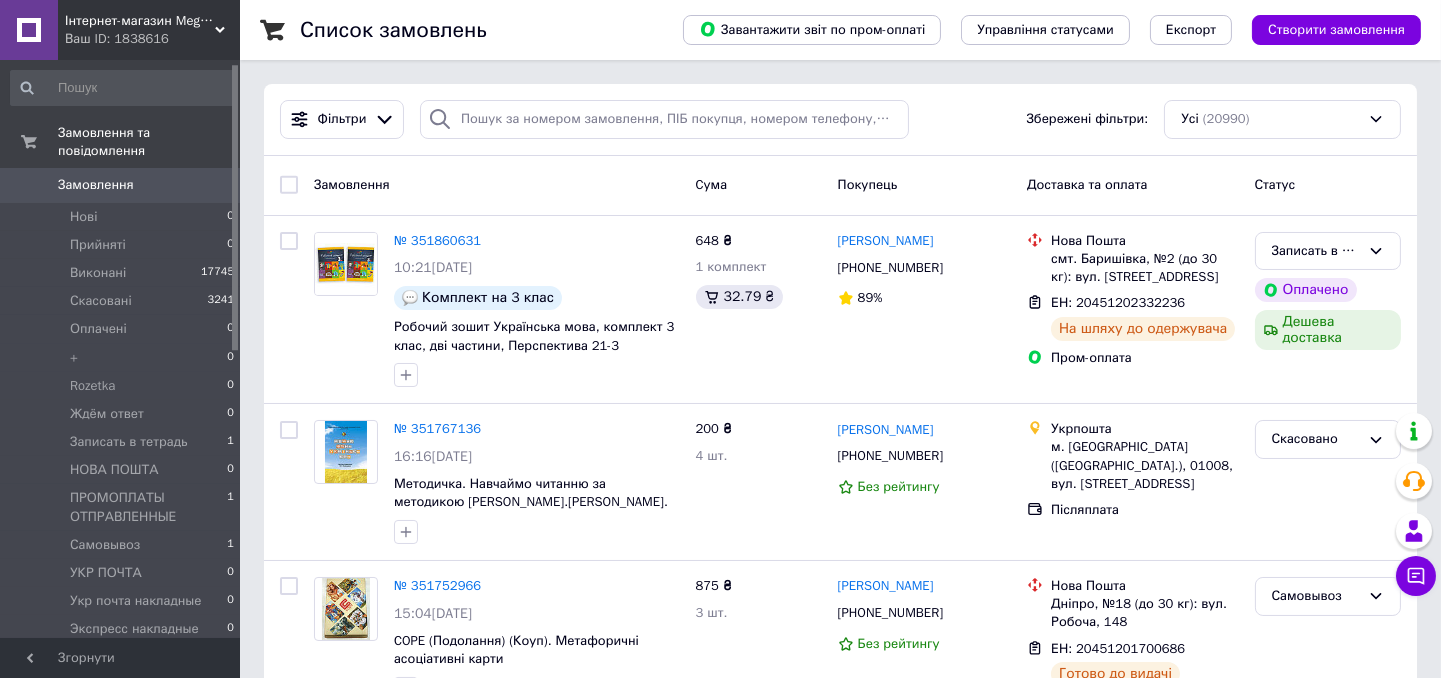 scroll, scrollTop: 222, scrollLeft: 0, axis: vertical 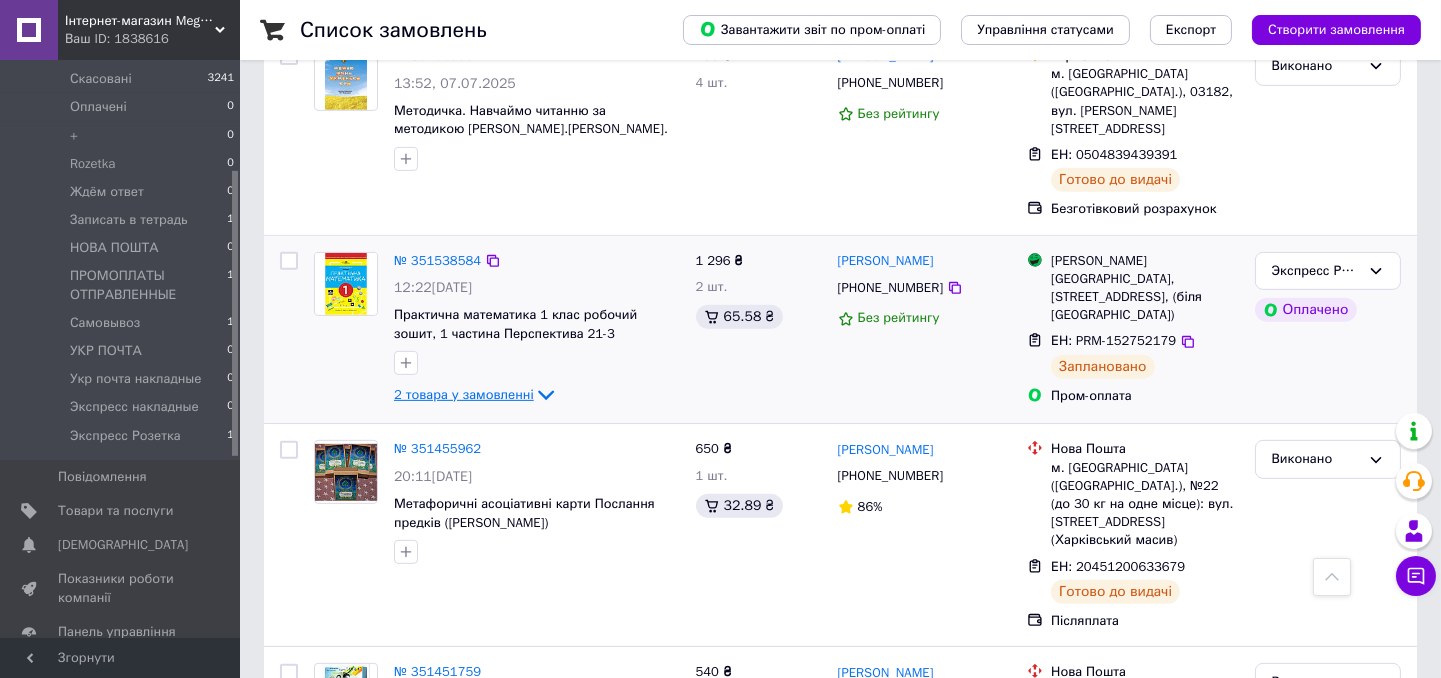 click on "2 товара у замовленні" at bounding box center (464, 394) 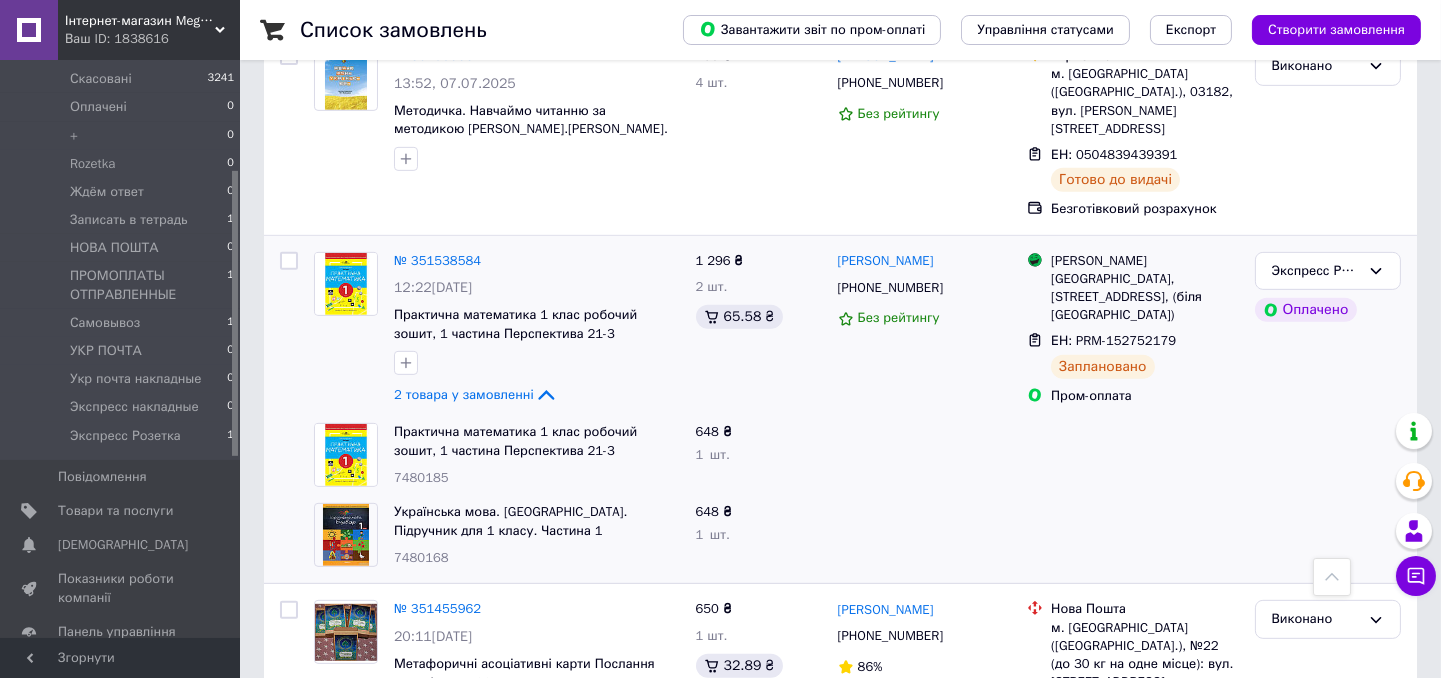 click on "648 ₴ 1   шт." at bounding box center [759, 535] 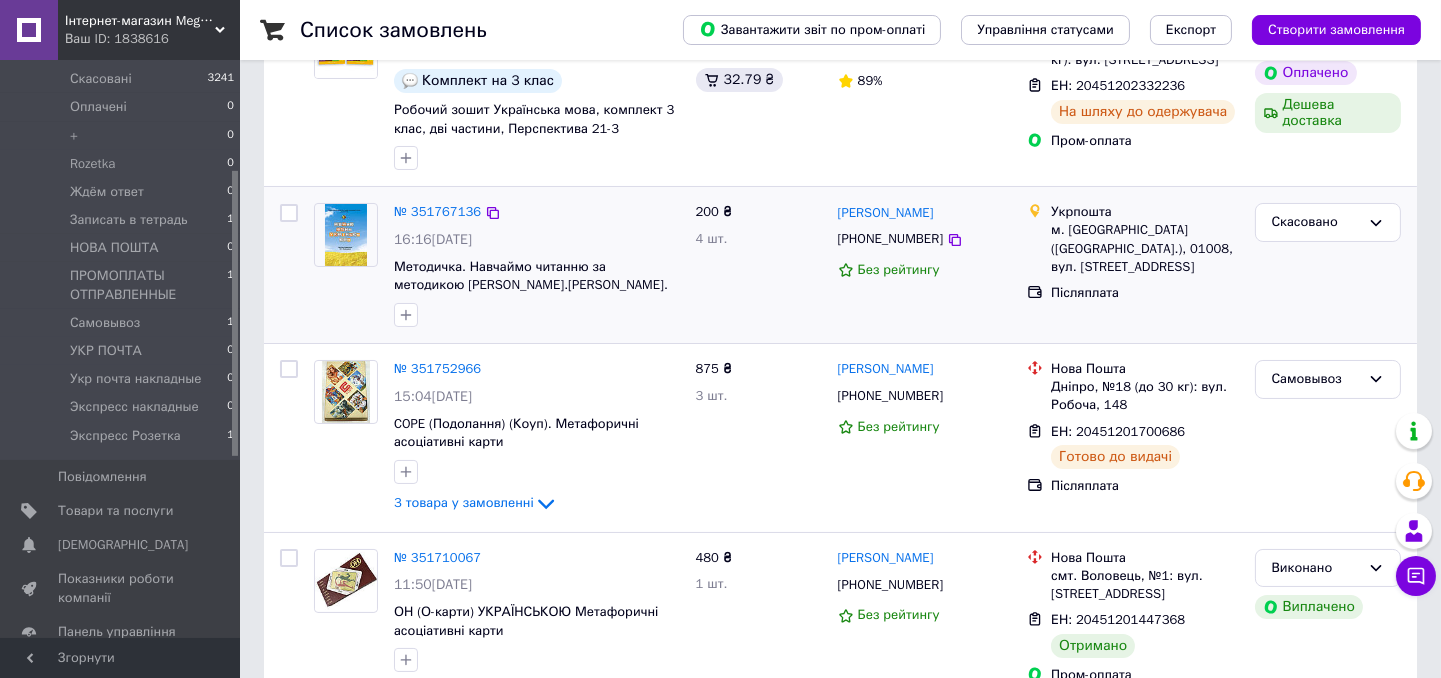 scroll, scrollTop: 0, scrollLeft: 0, axis: both 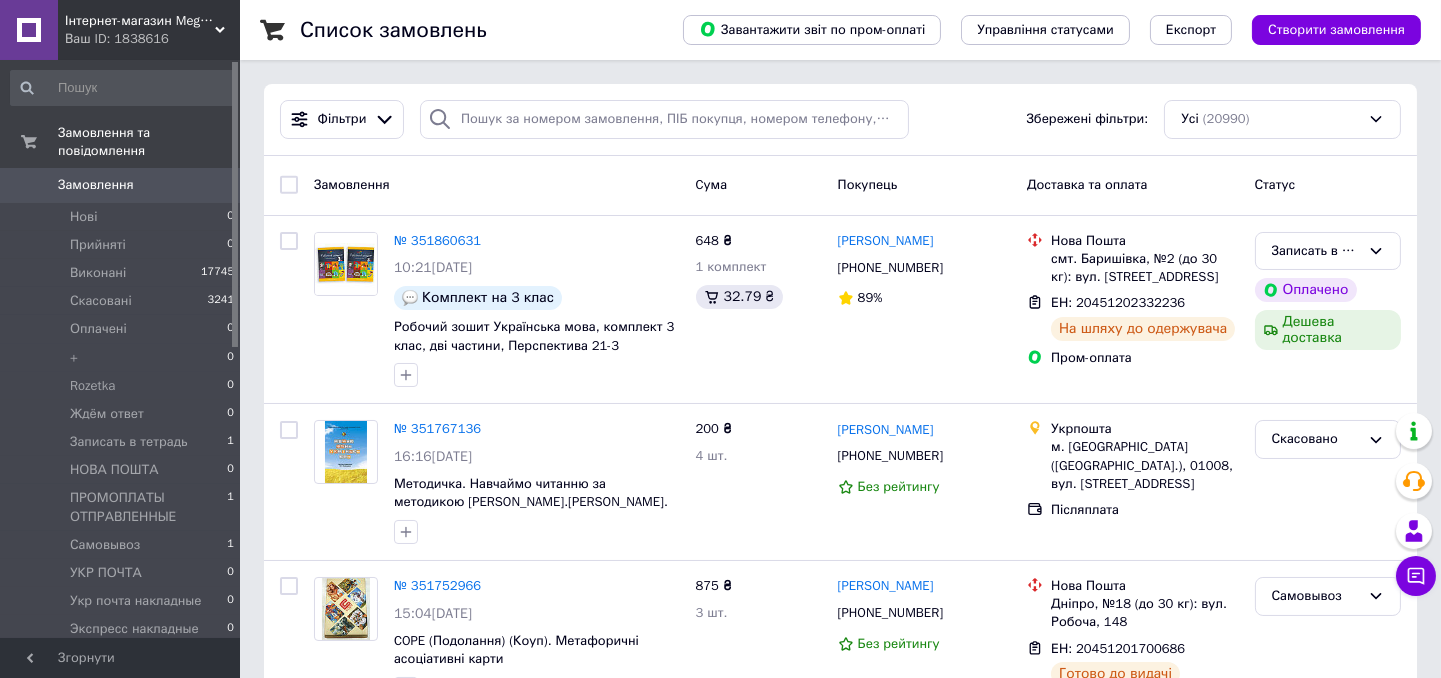 click on "Замовлення" at bounding box center [96, 185] 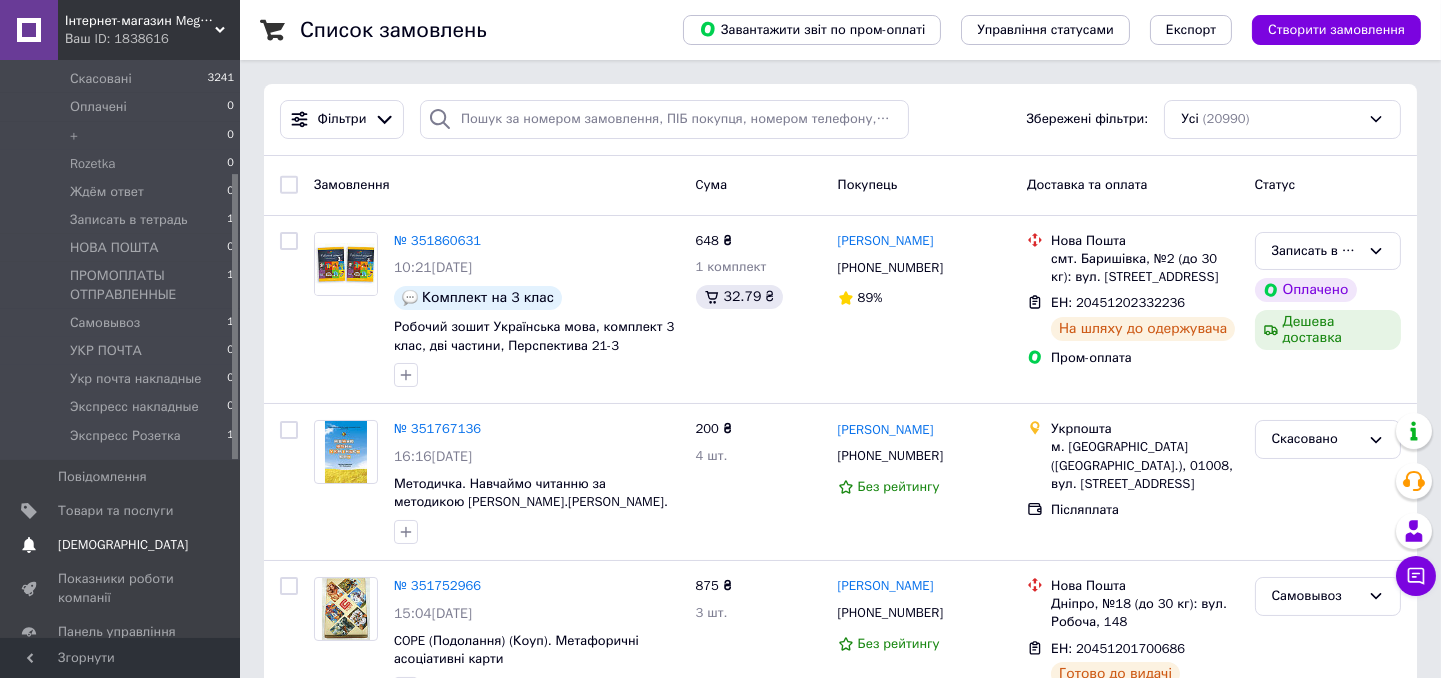 scroll, scrollTop: 333, scrollLeft: 0, axis: vertical 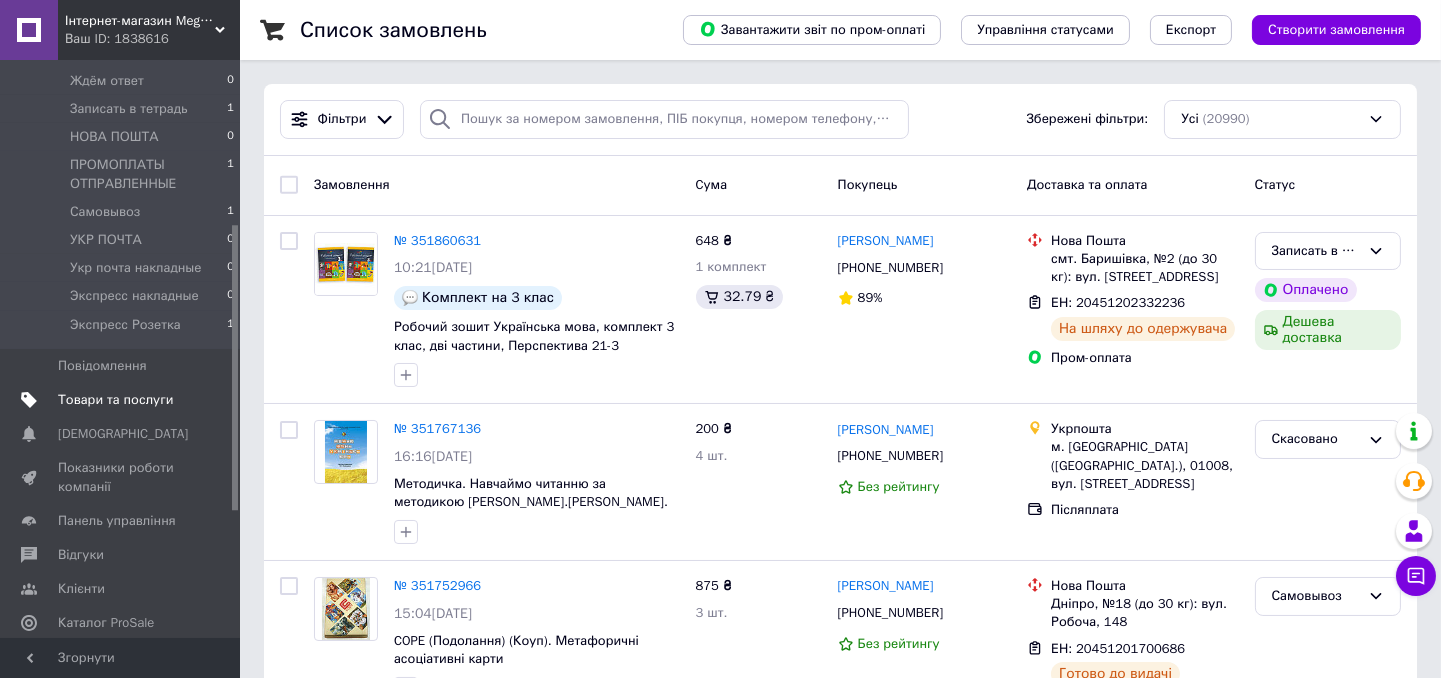 click on "Товари та послуги" at bounding box center (115, 400) 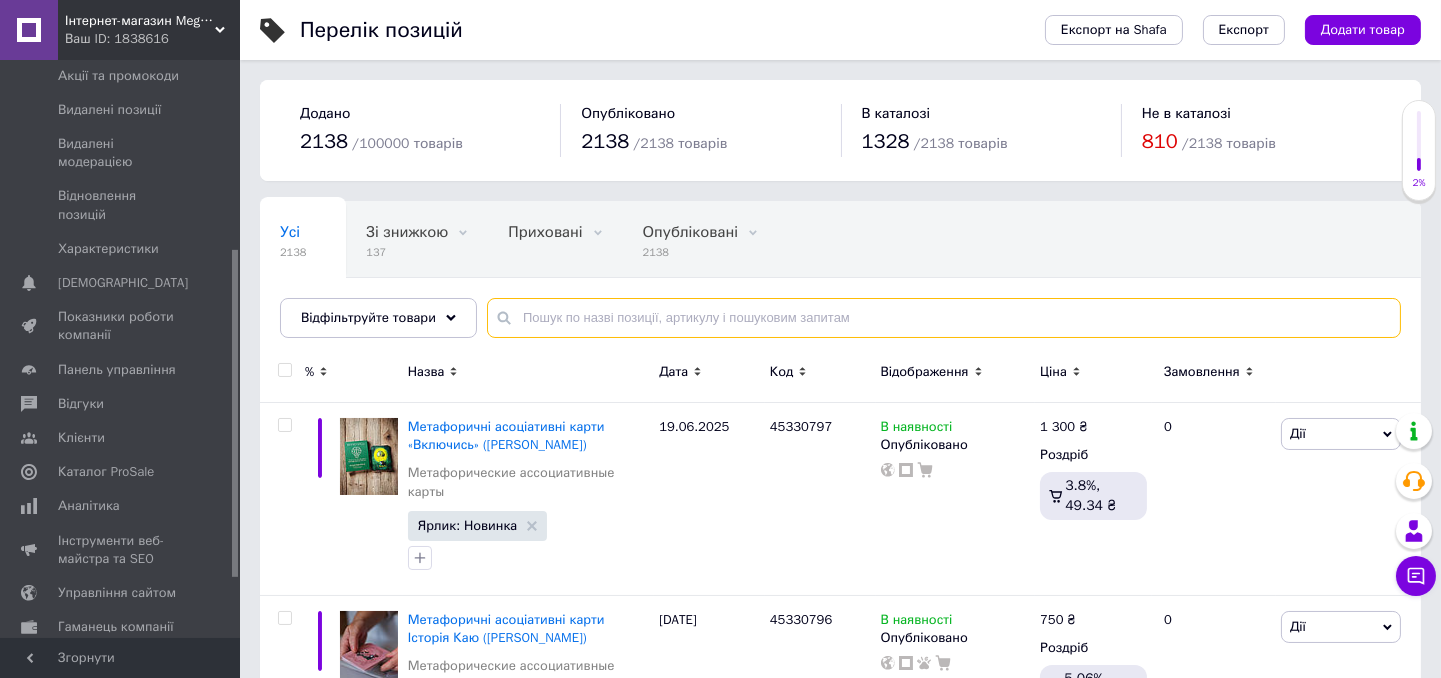 click at bounding box center [944, 318] 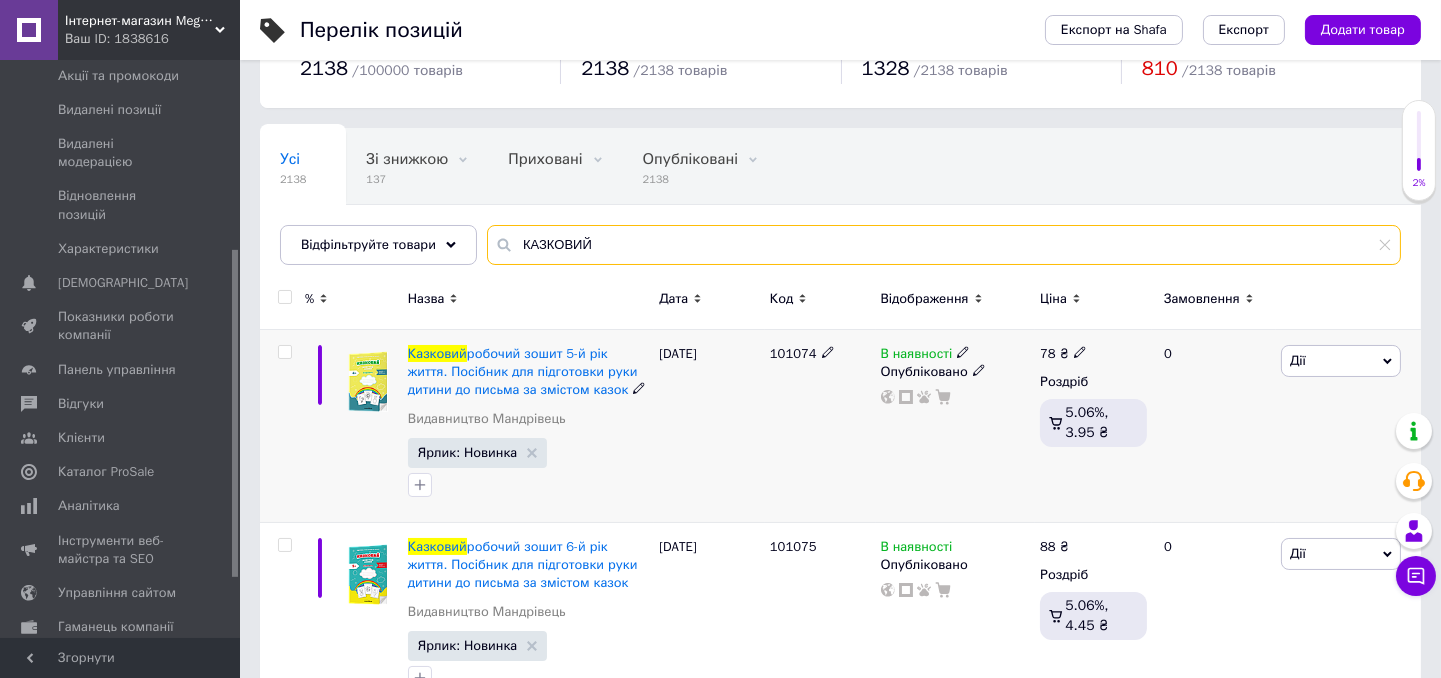 scroll, scrollTop: 111, scrollLeft: 0, axis: vertical 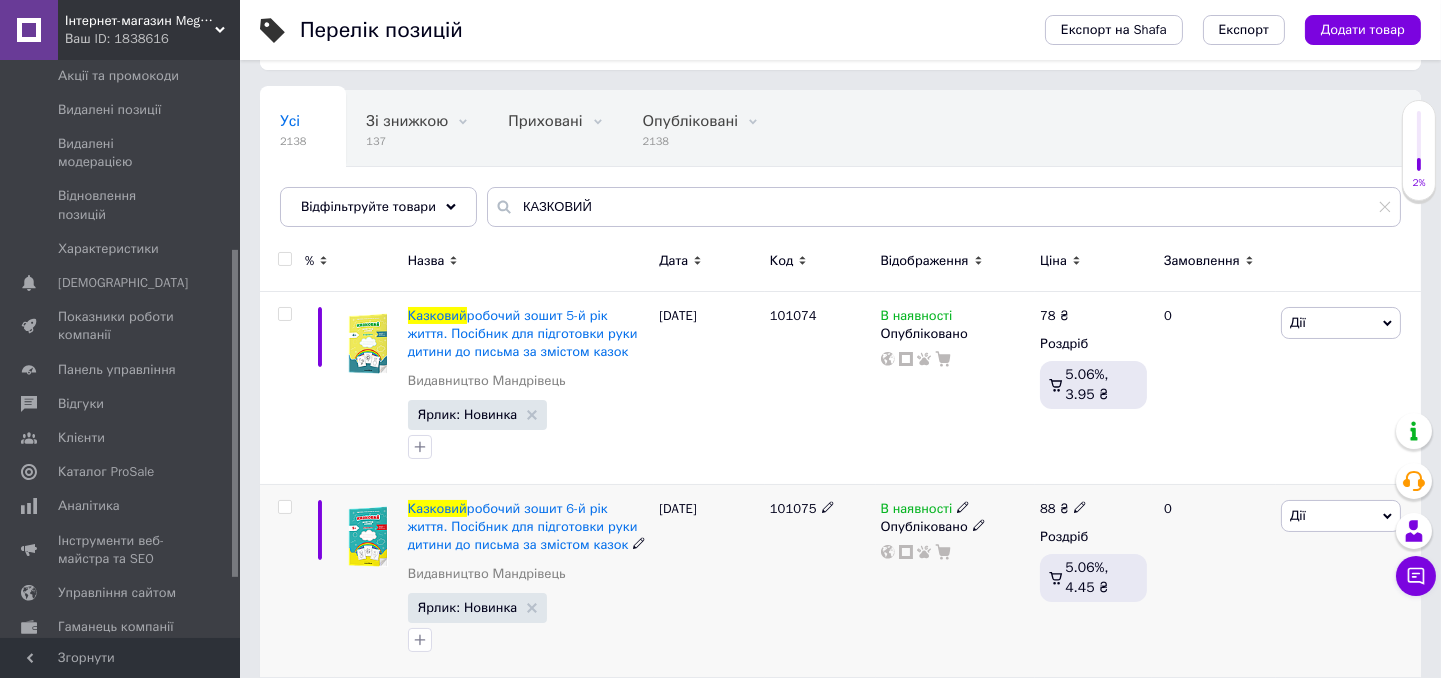 click 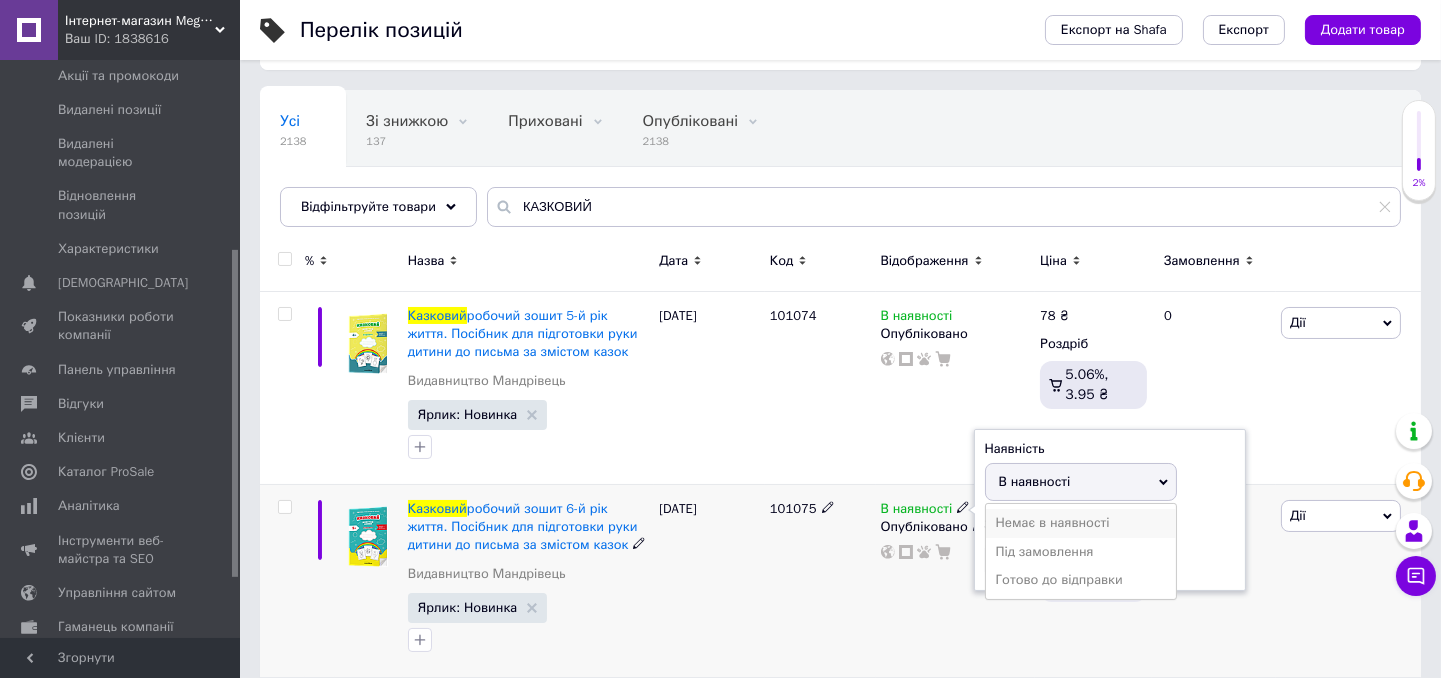 click on "Немає в наявності" at bounding box center [1081, 523] 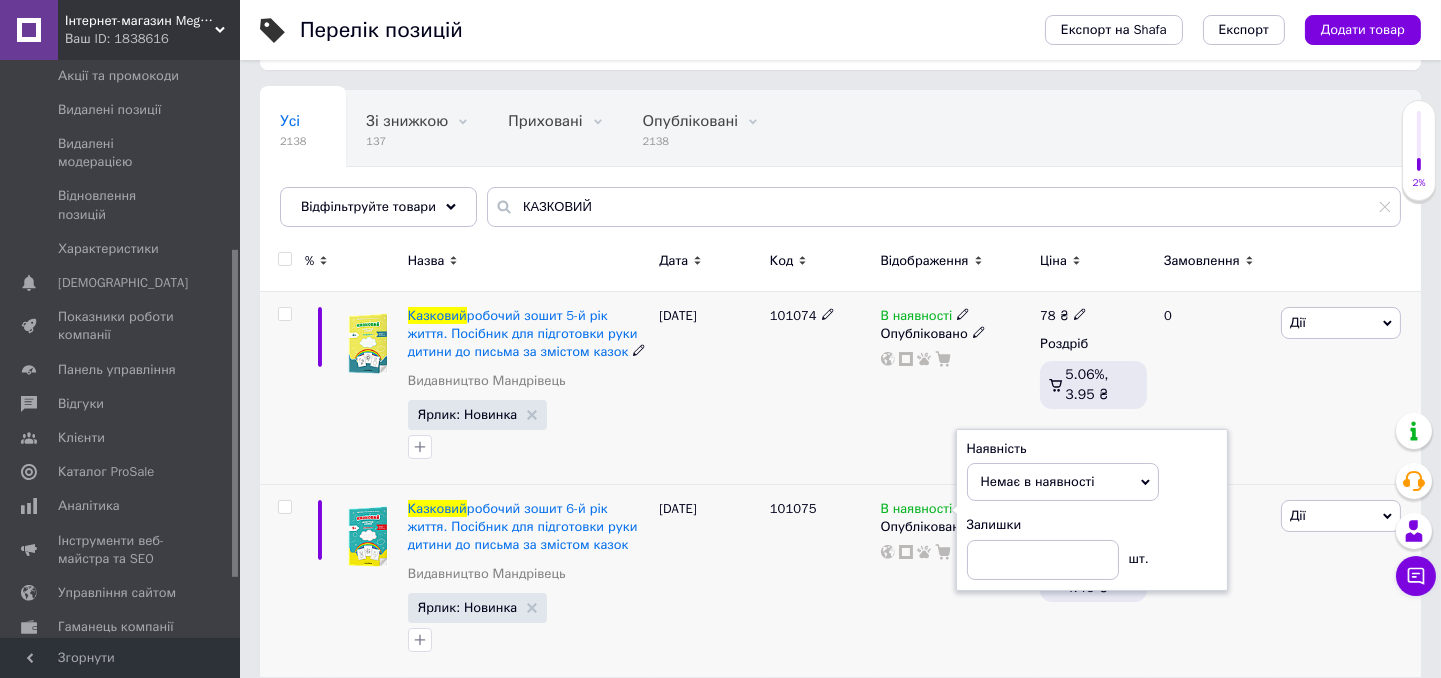 click on "101074" at bounding box center [820, 388] 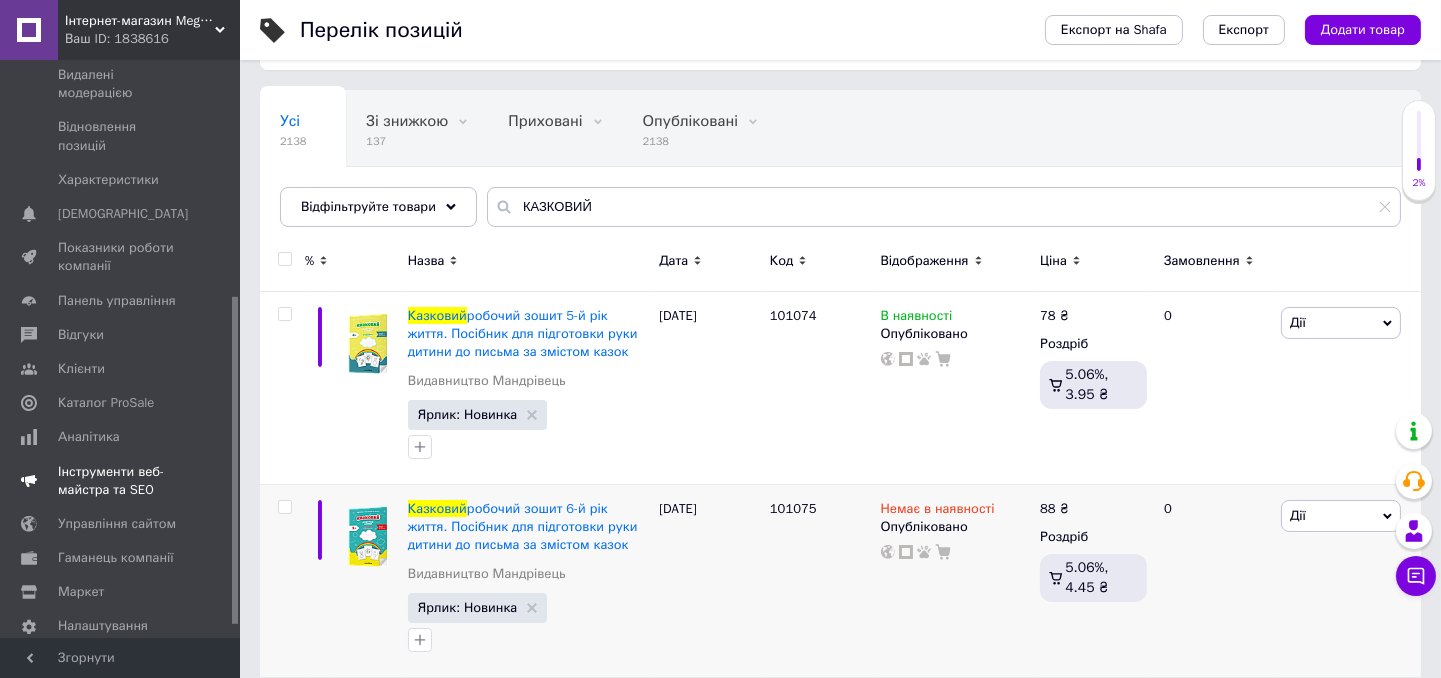 scroll, scrollTop: 440, scrollLeft: 0, axis: vertical 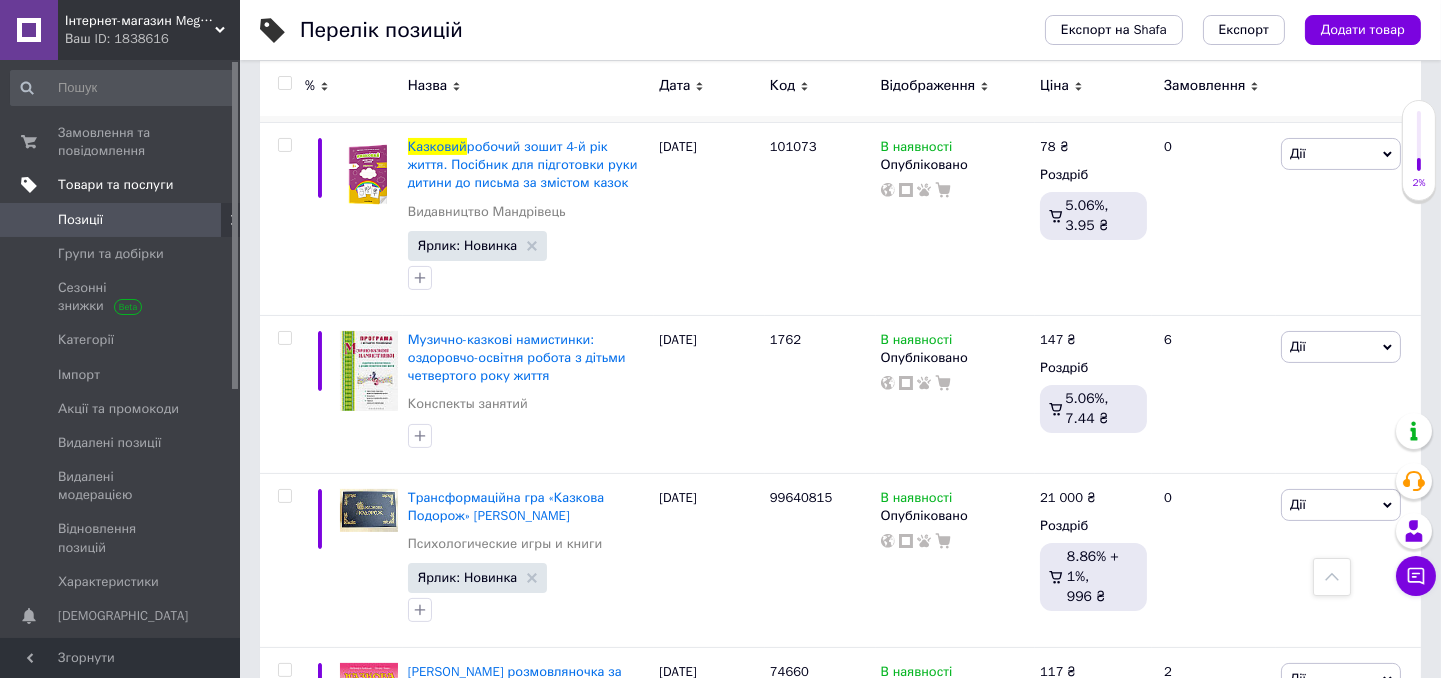 click on "Товари та послуги" at bounding box center [115, 185] 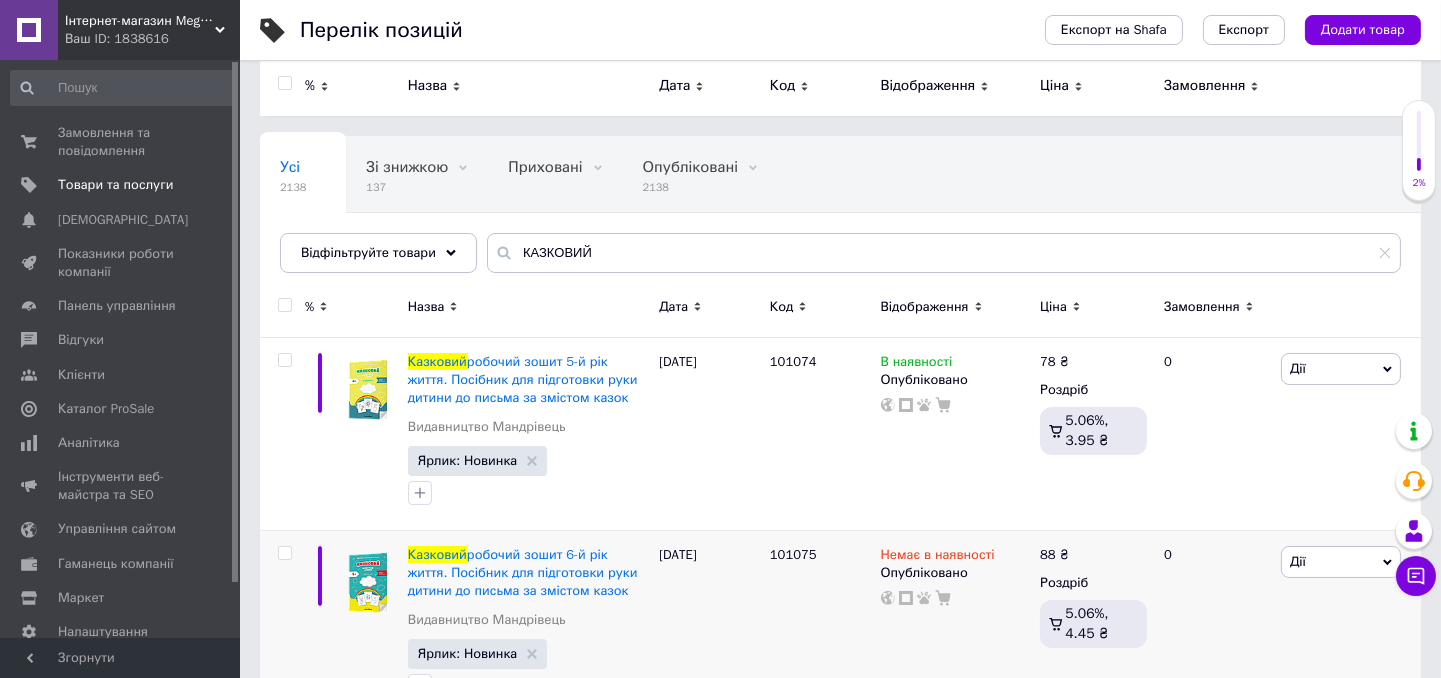 scroll, scrollTop: 0, scrollLeft: 0, axis: both 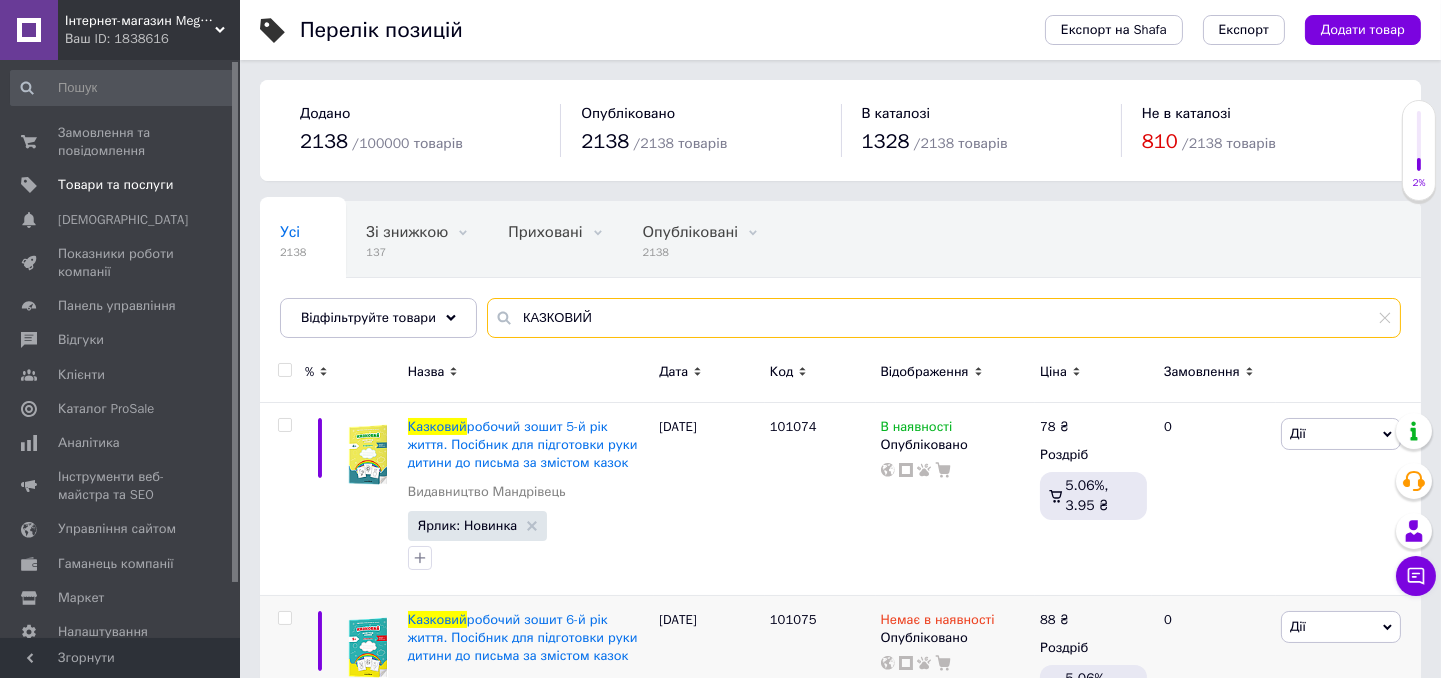 drag, startPoint x: 610, startPoint y: 311, endPoint x: 502, endPoint y: 314, distance: 108.04166 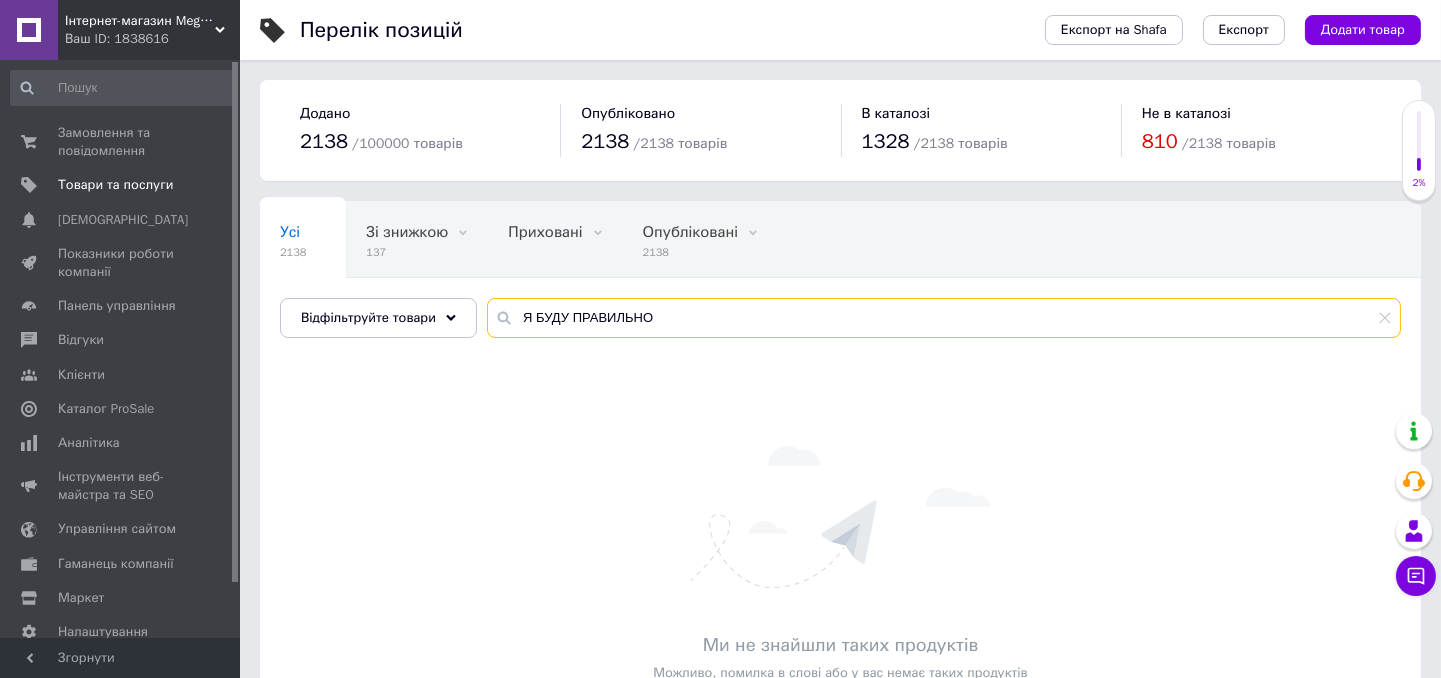 drag, startPoint x: 686, startPoint y: 318, endPoint x: 508, endPoint y: 324, distance: 178.10109 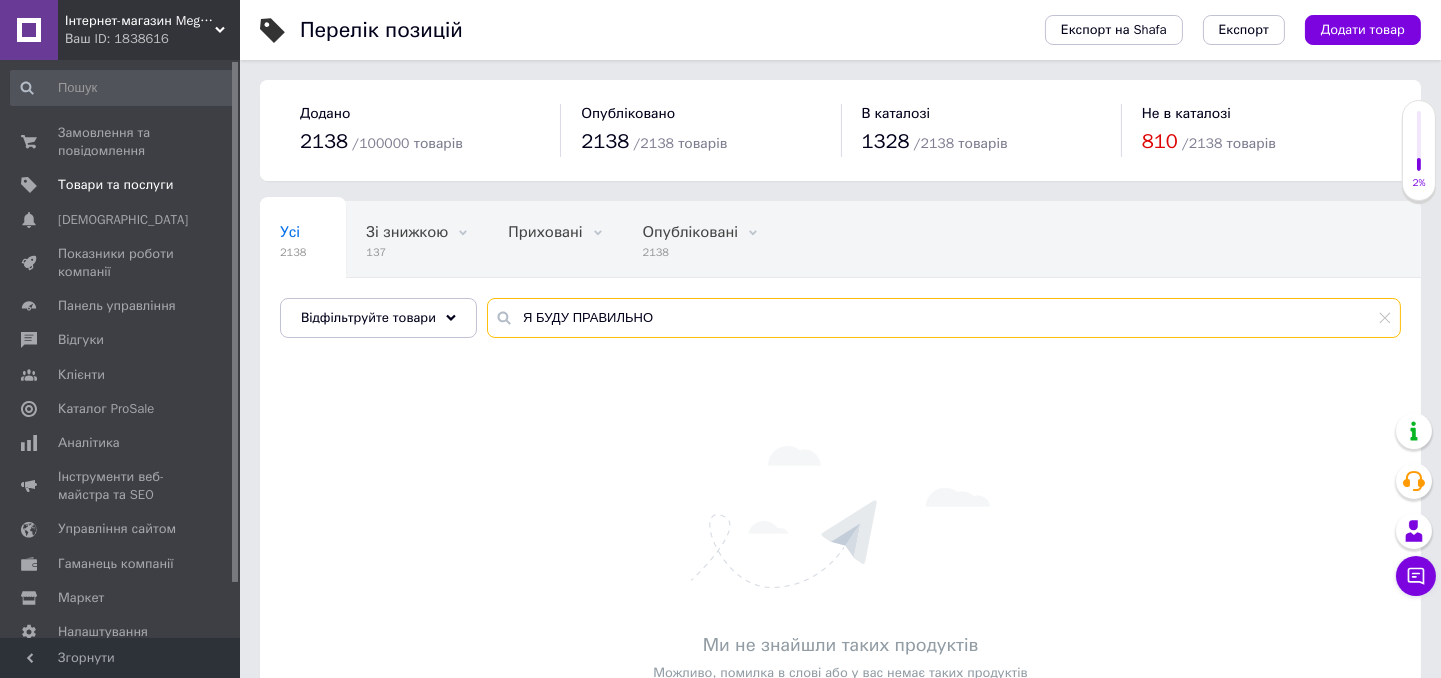 type on "Я БУДУ ПРАВИЛЬНО" 